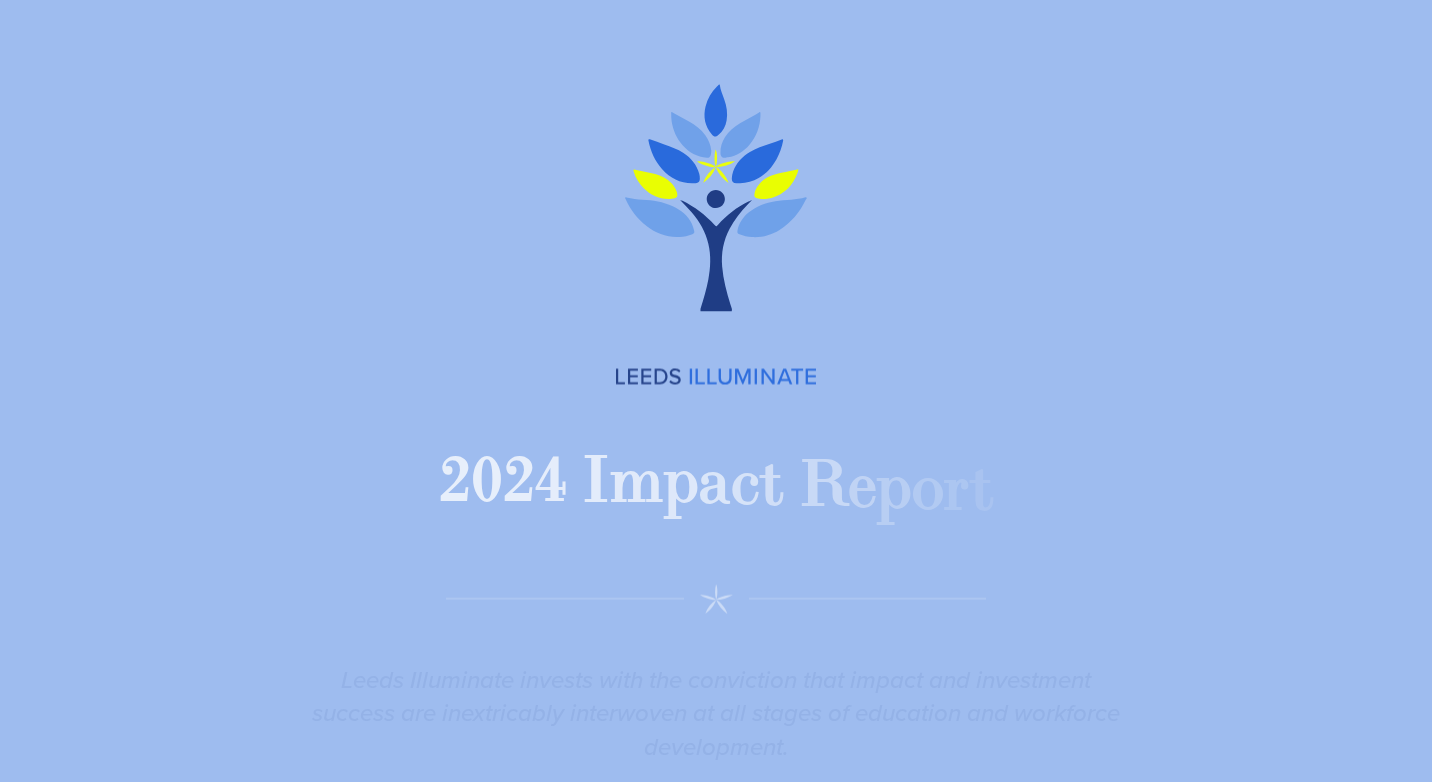 scroll, scrollTop: 300, scrollLeft: 0, axis: vertical 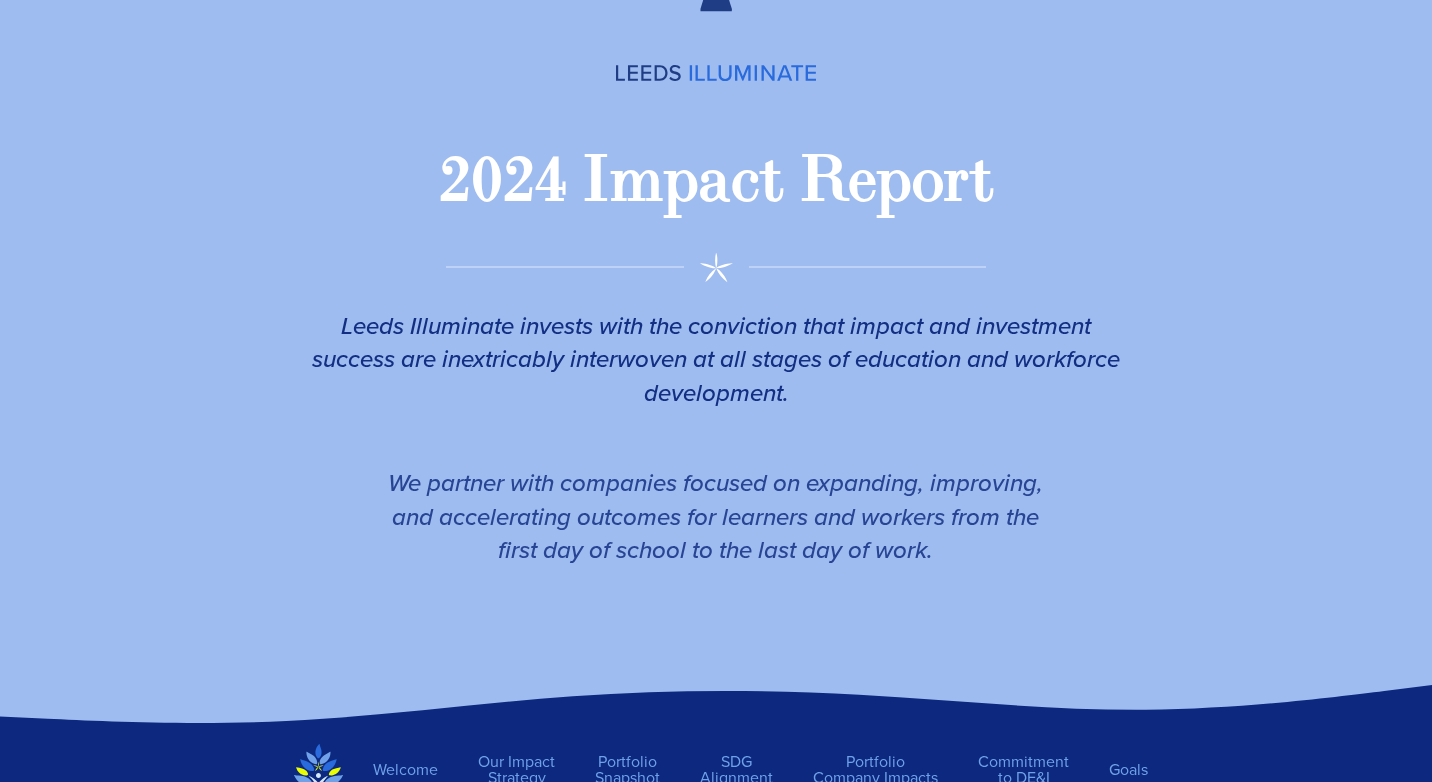 click on "2 0 2 4 I m p a c t R e p o r t" at bounding box center [716, 180] 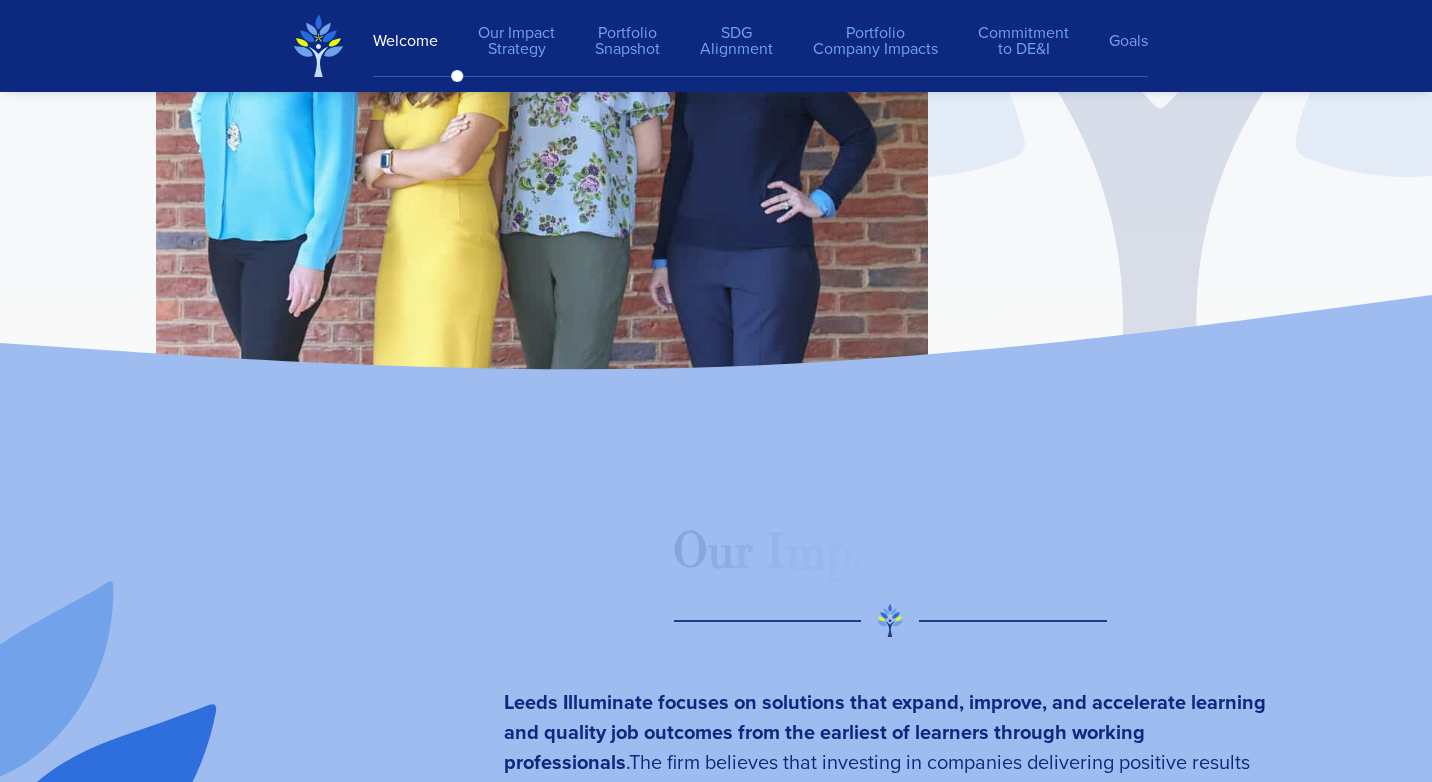scroll, scrollTop: 2600, scrollLeft: 0, axis: vertical 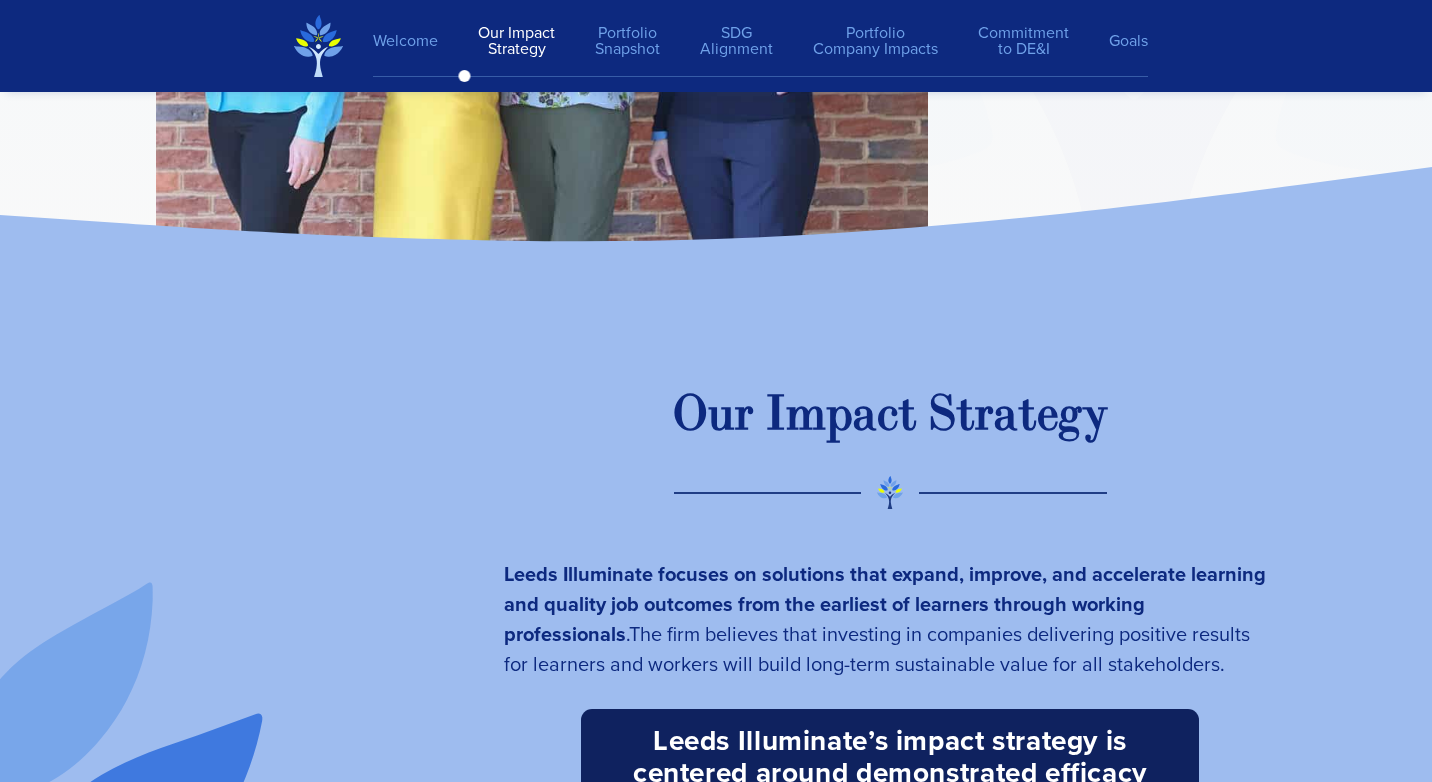 click on "a" at bounding box center [865, 415] 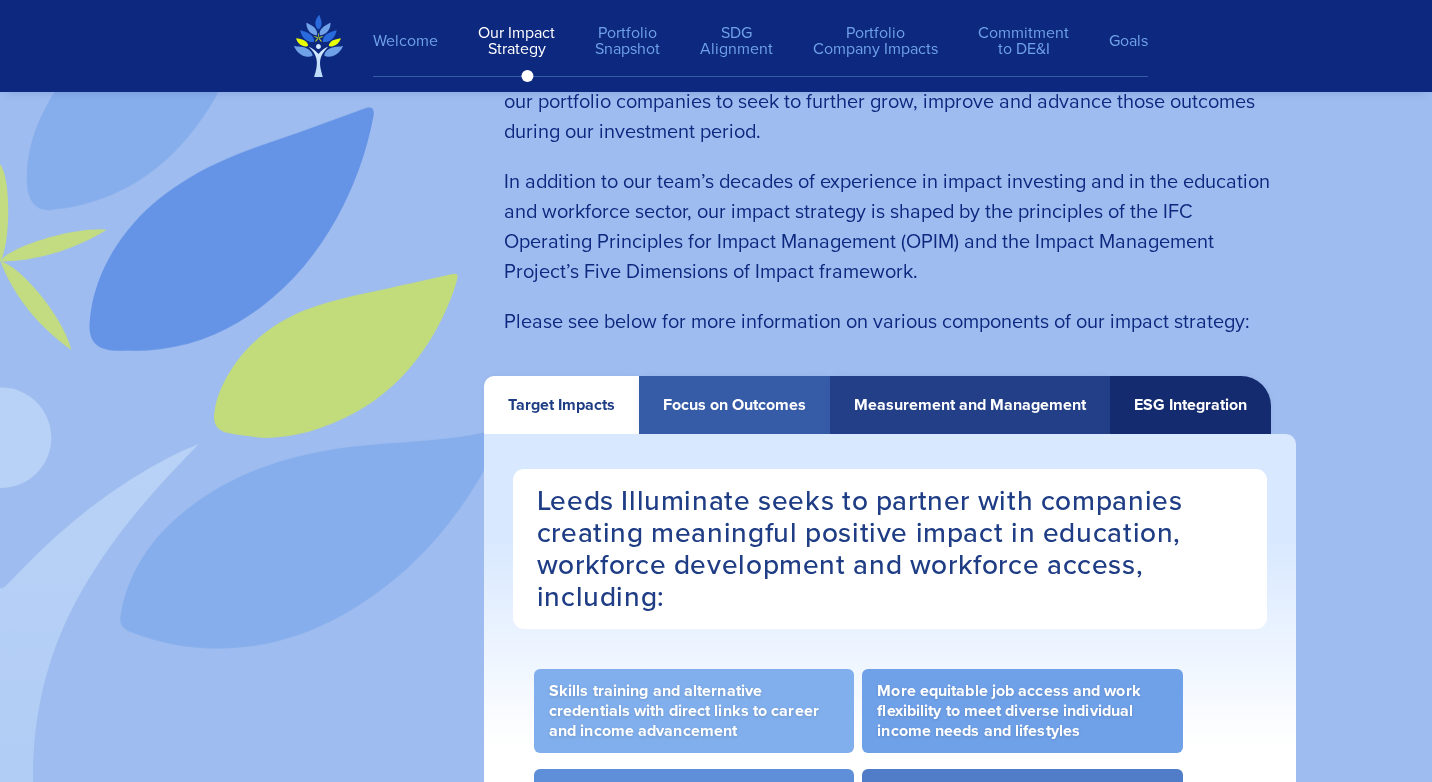 scroll, scrollTop: 3700, scrollLeft: 0, axis: vertical 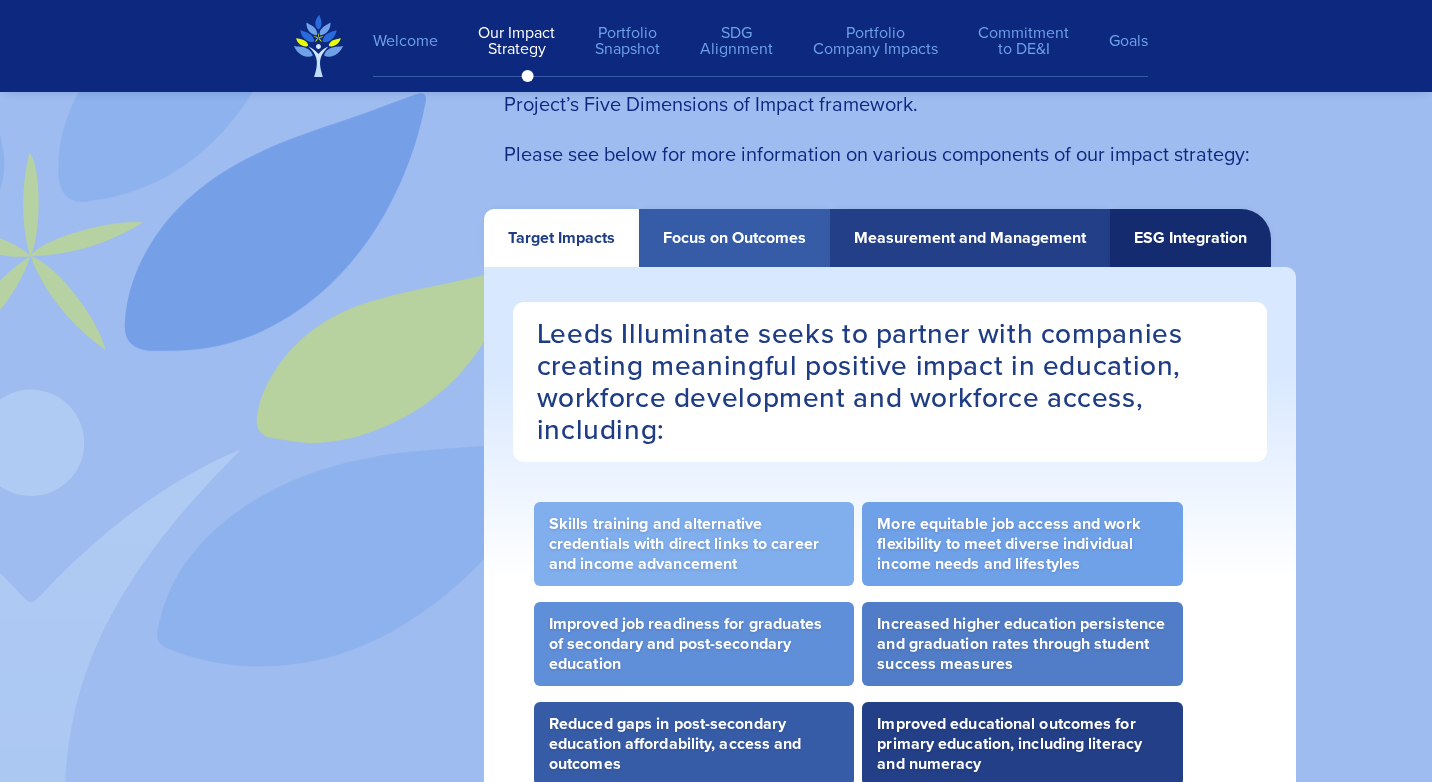click on "Focus on Outcomes" at bounding box center [734, 238] 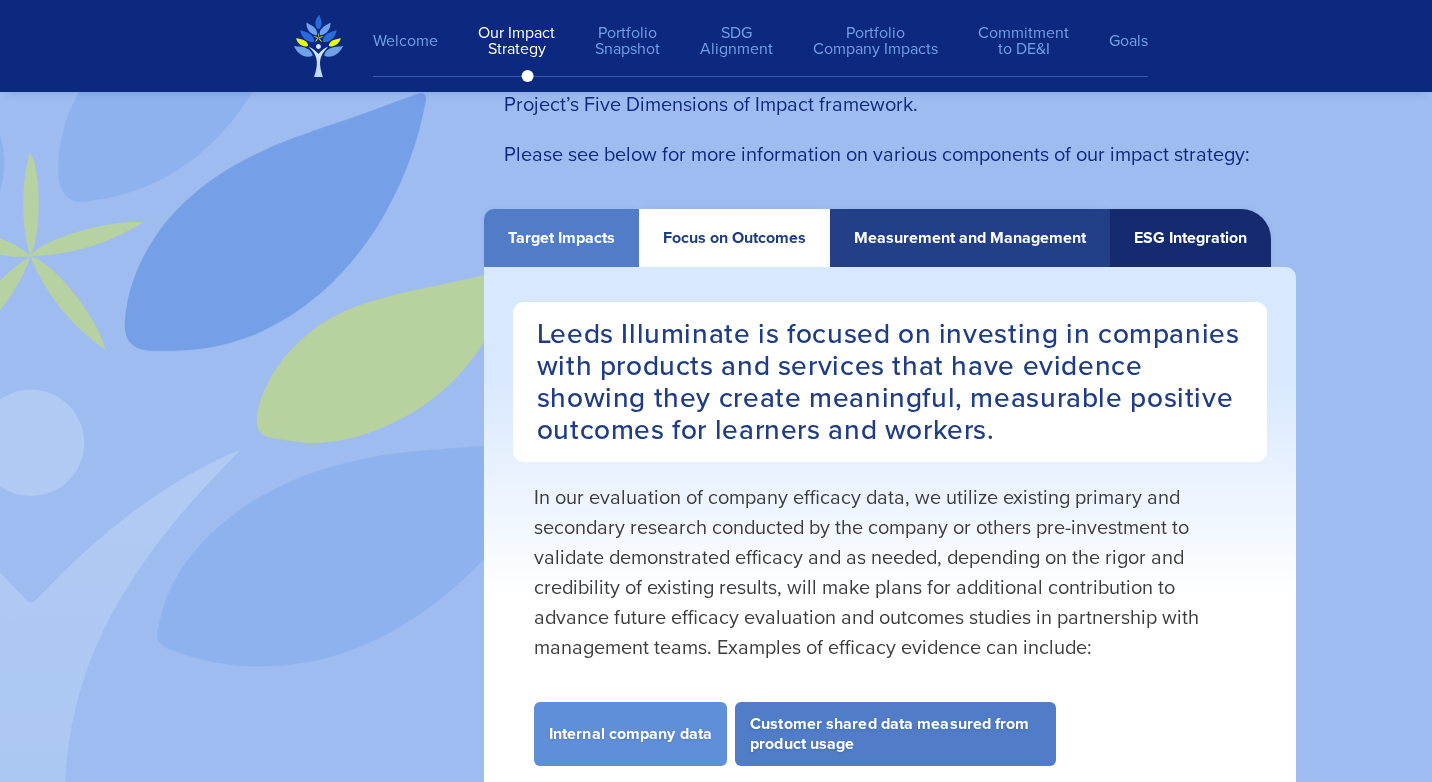 click on "Measurement and Management" at bounding box center [970, 238] 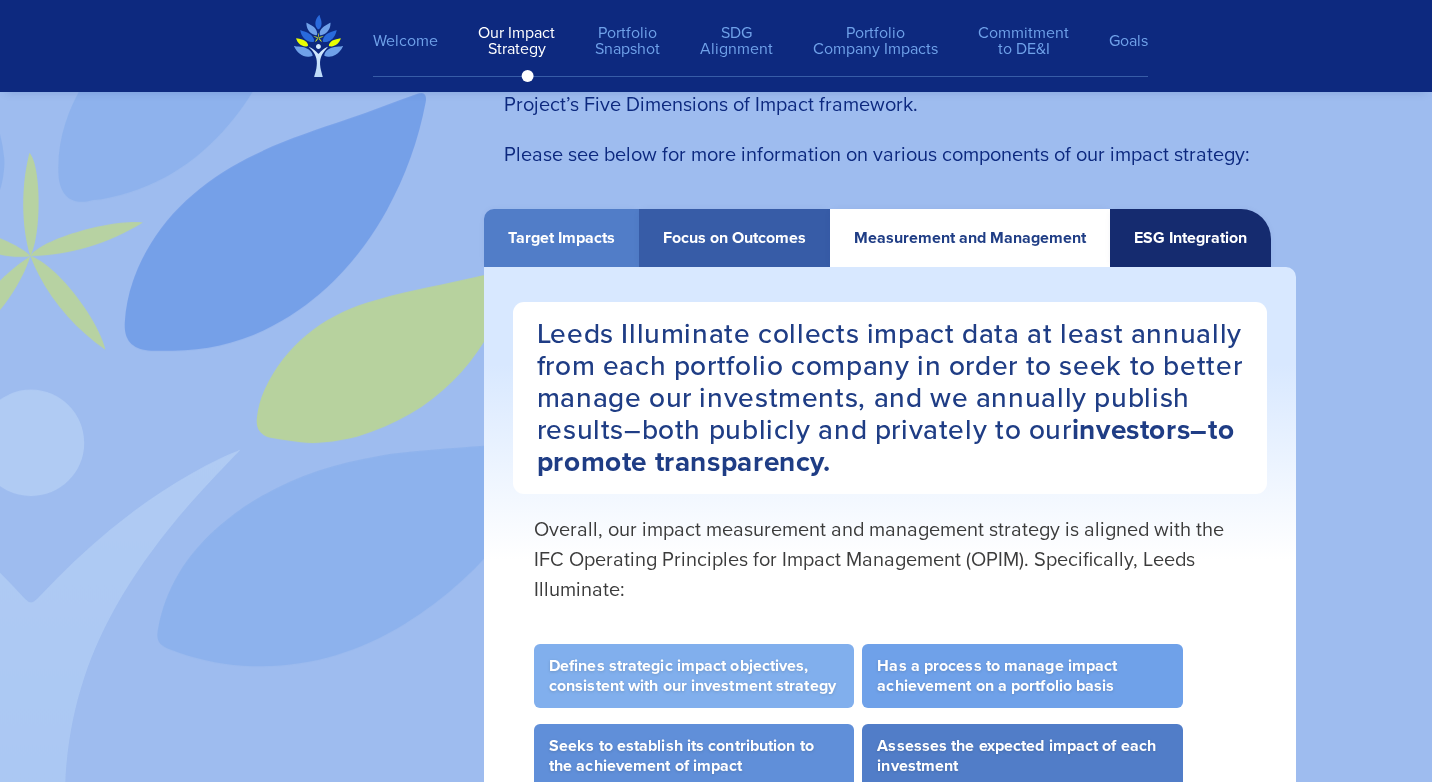 click on "Target Impacts" at bounding box center [561, 238] 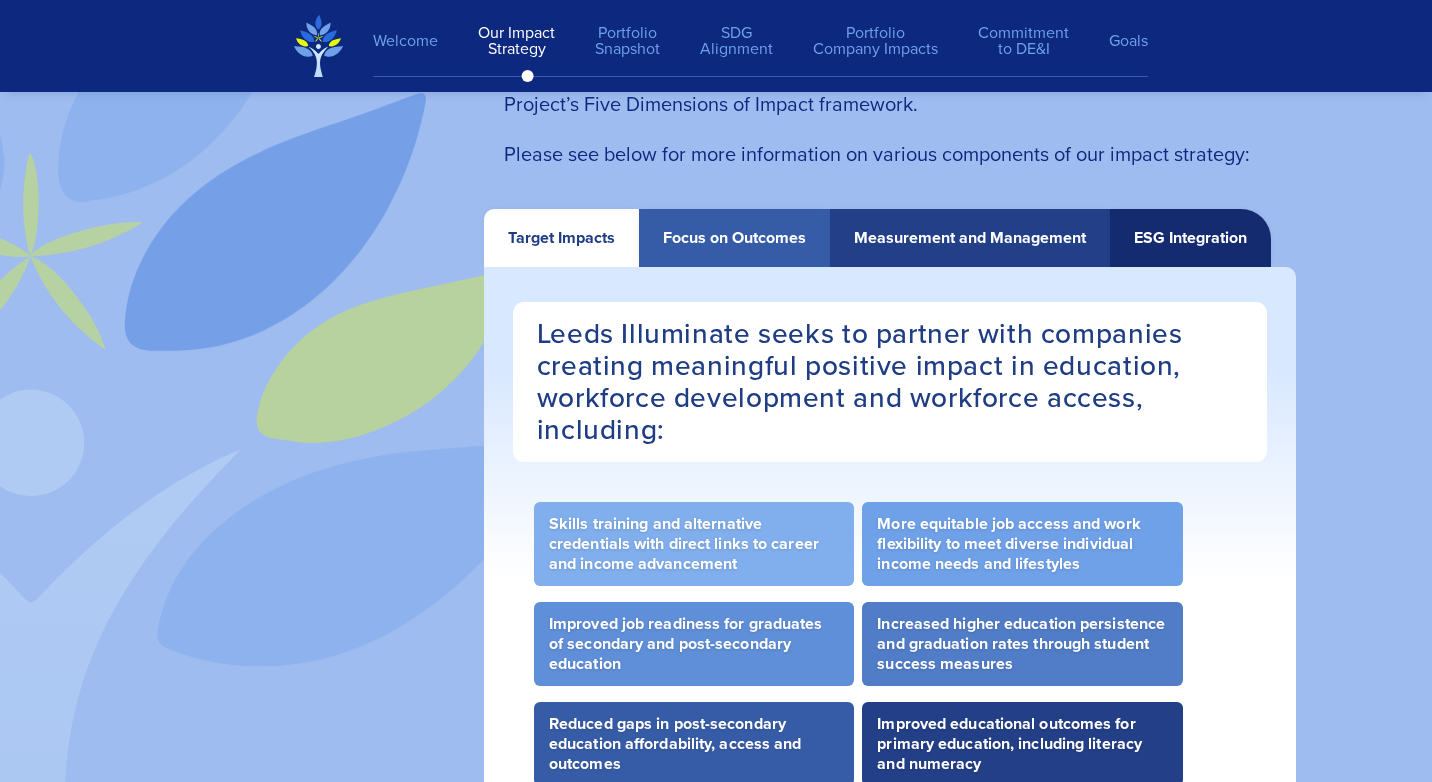 click on "Measurement and Management" at bounding box center (970, 238) 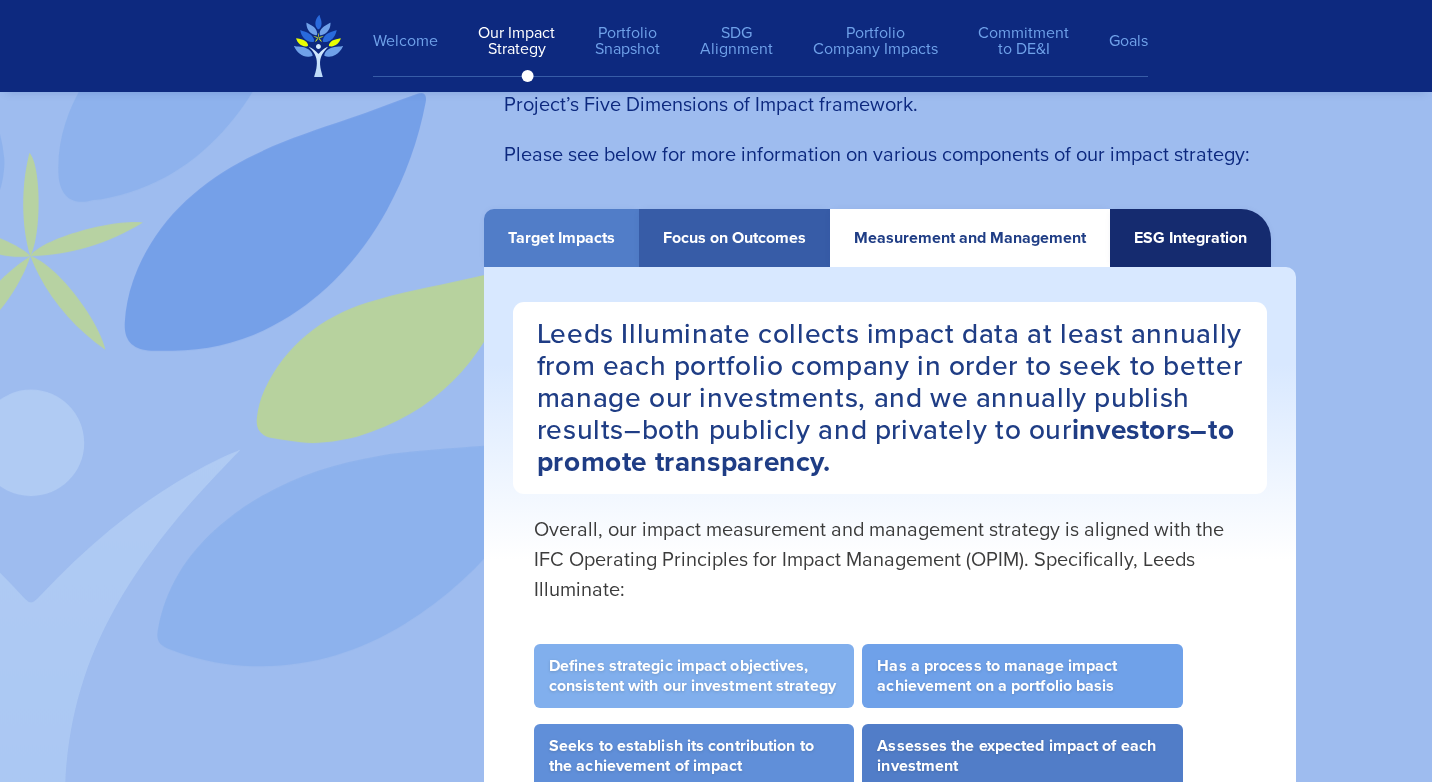 click on "ESG Integration" at bounding box center (1190, 238) 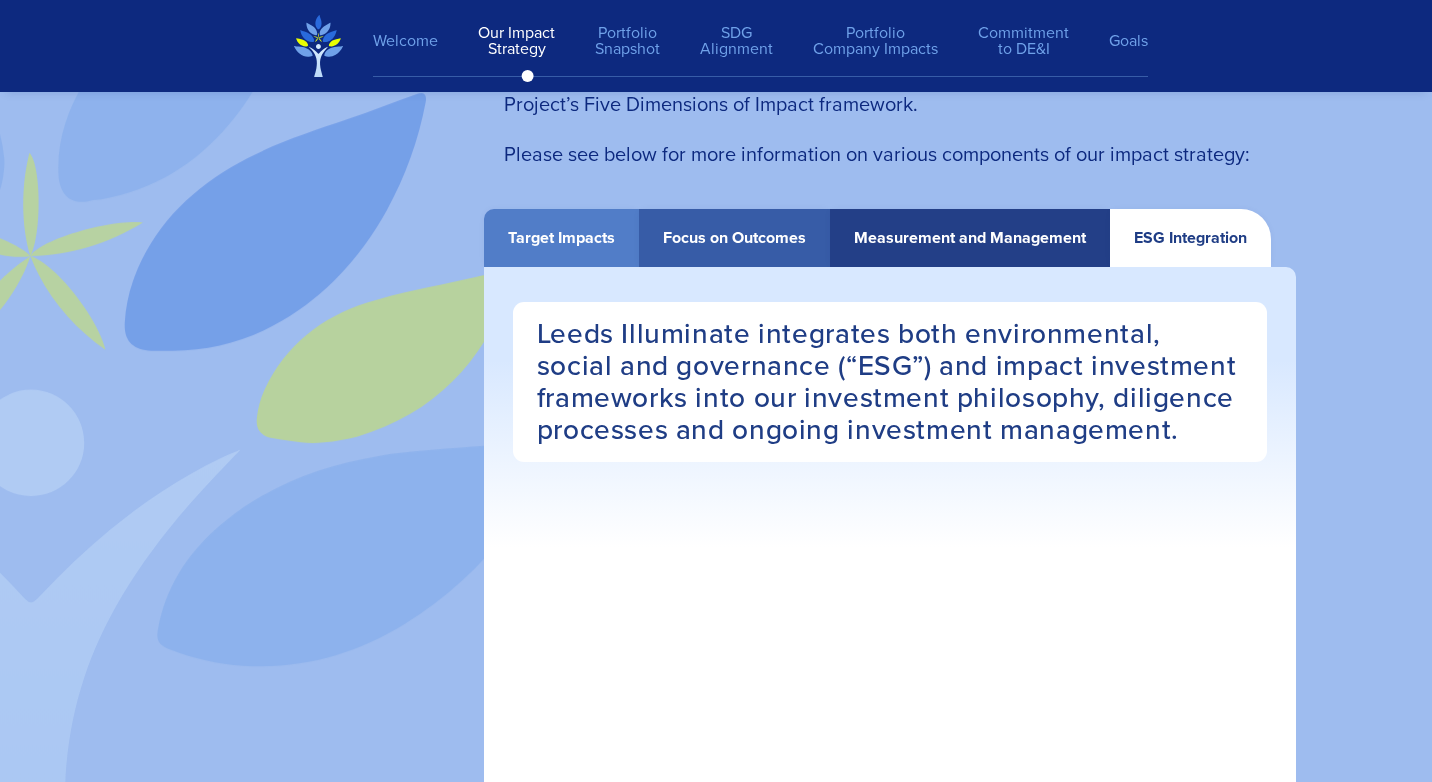 click on "Focus on Outcomes" at bounding box center (734, 238) 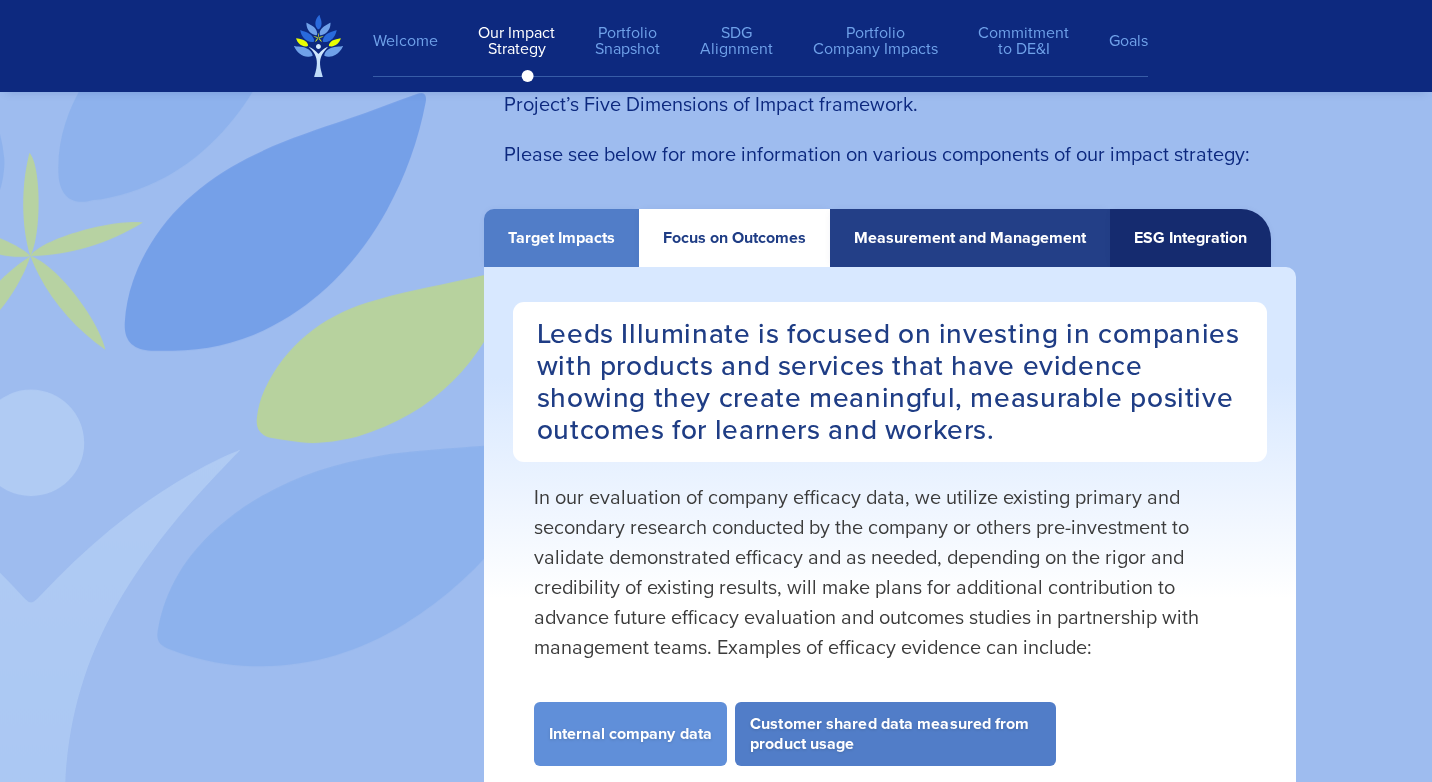 click on "ESG Integration" at bounding box center (1190, 238) 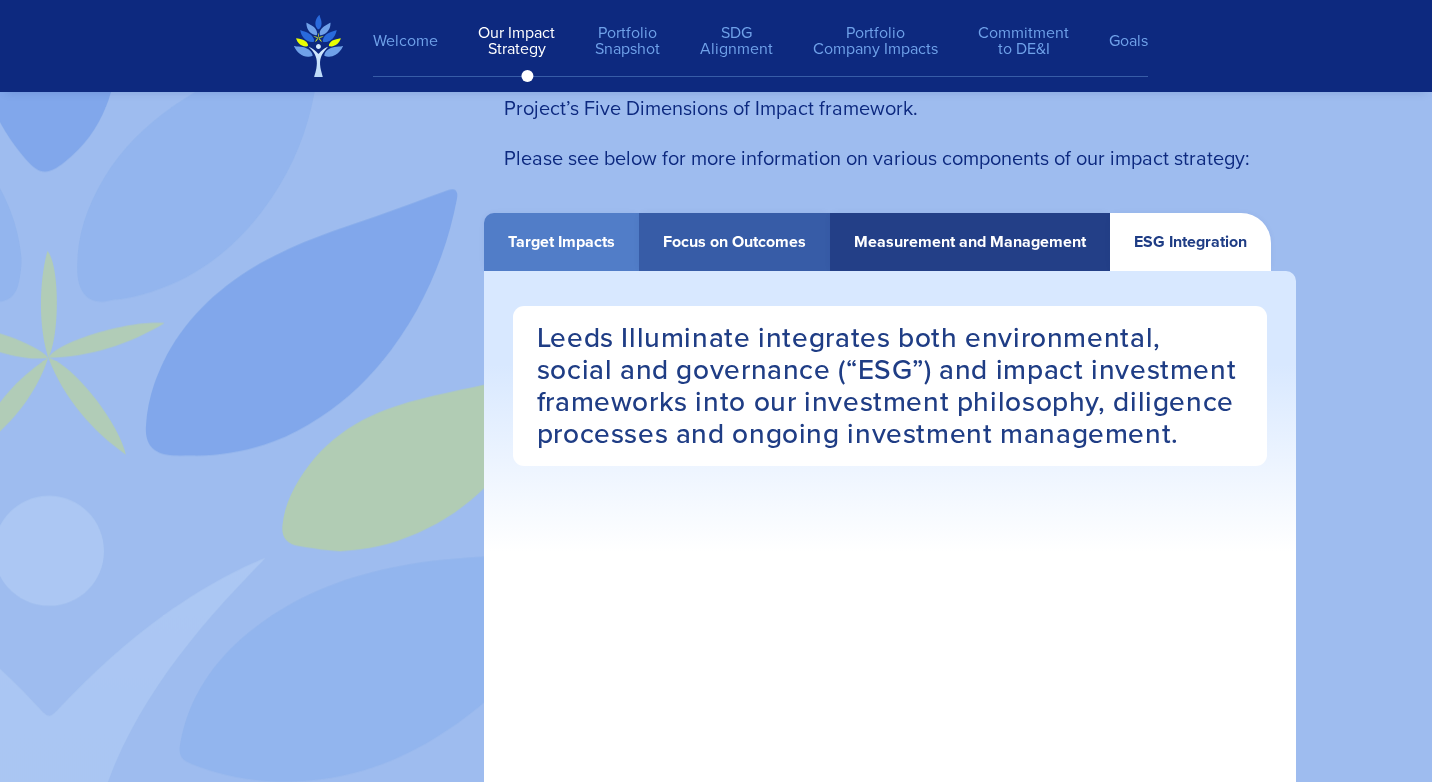 scroll, scrollTop: 3600, scrollLeft: 0, axis: vertical 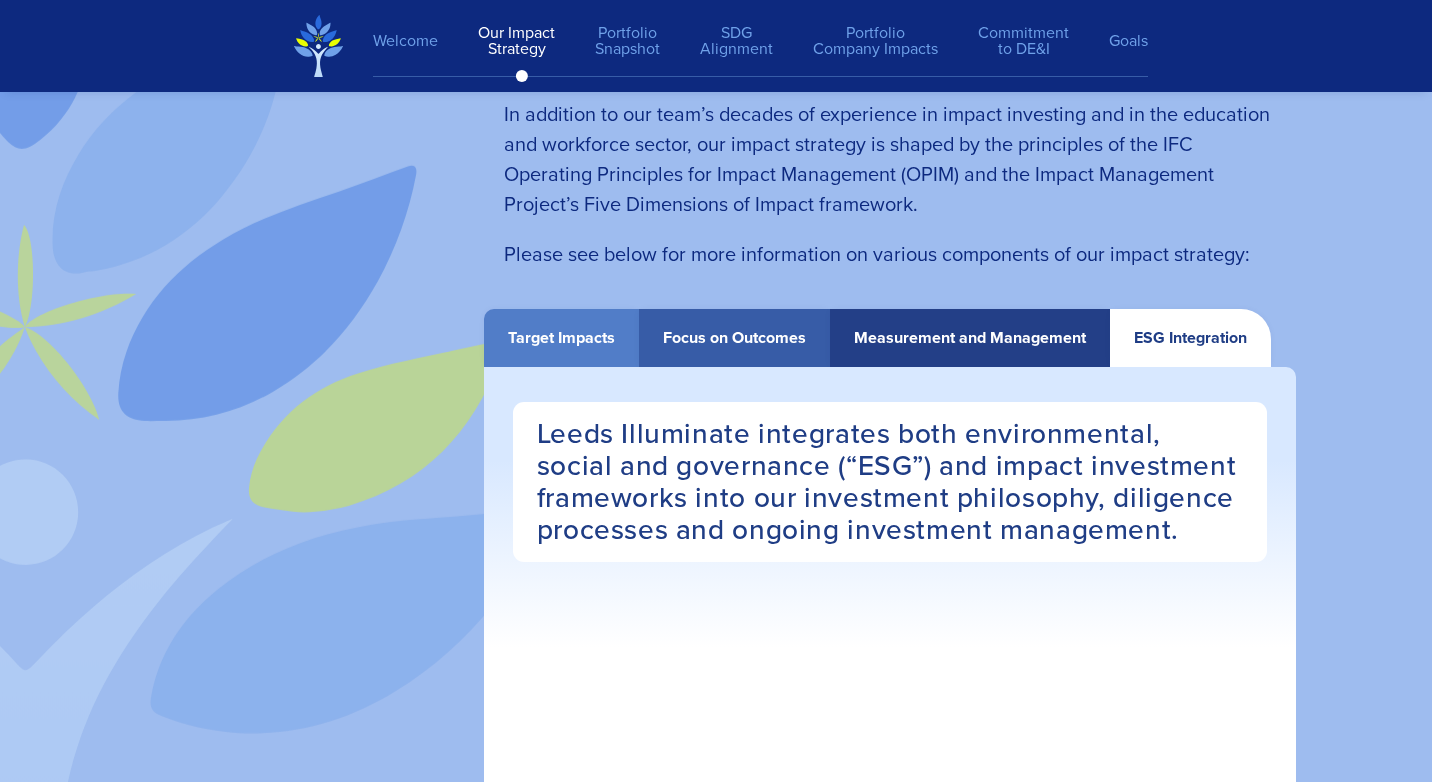click at bounding box center [310, 763] 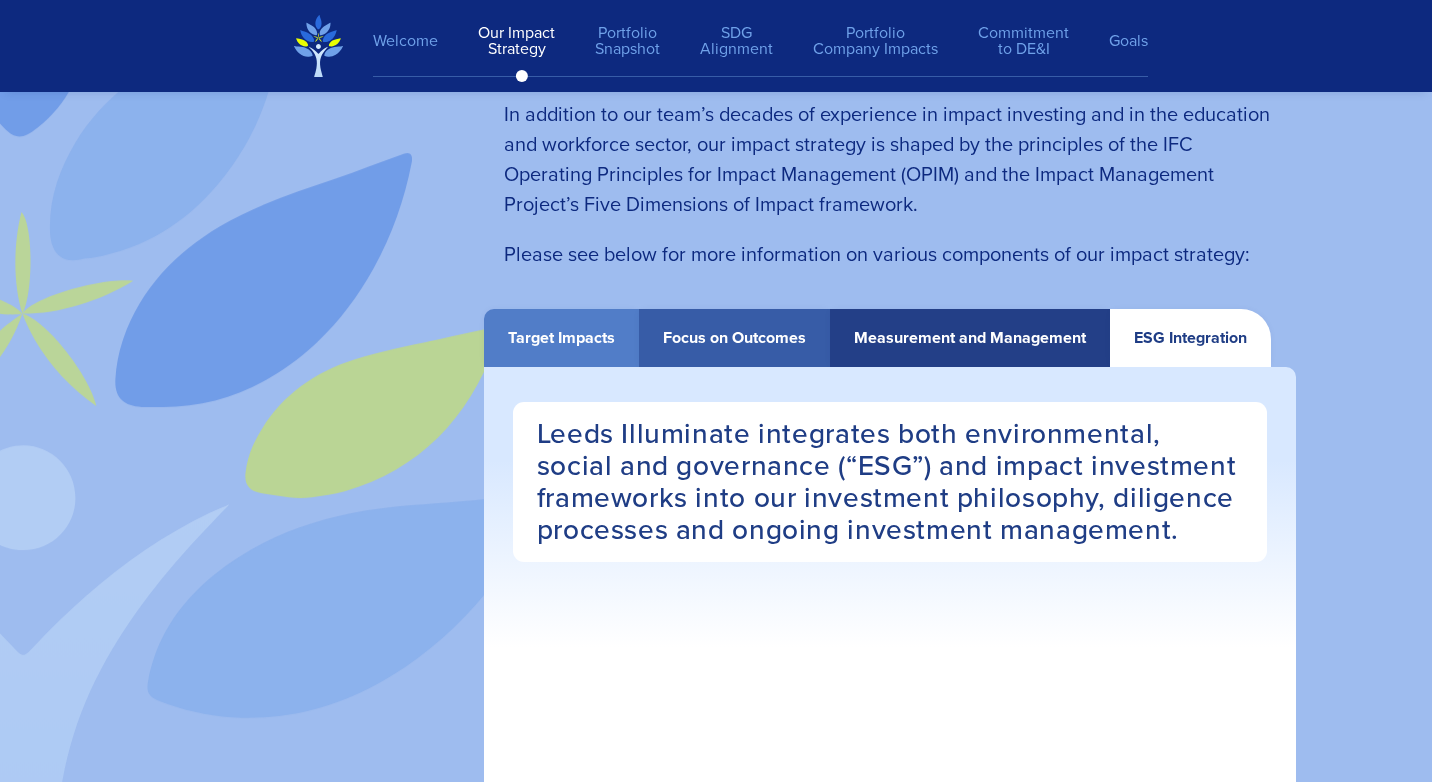 click on "Target Impacts" at bounding box center [561, 338] 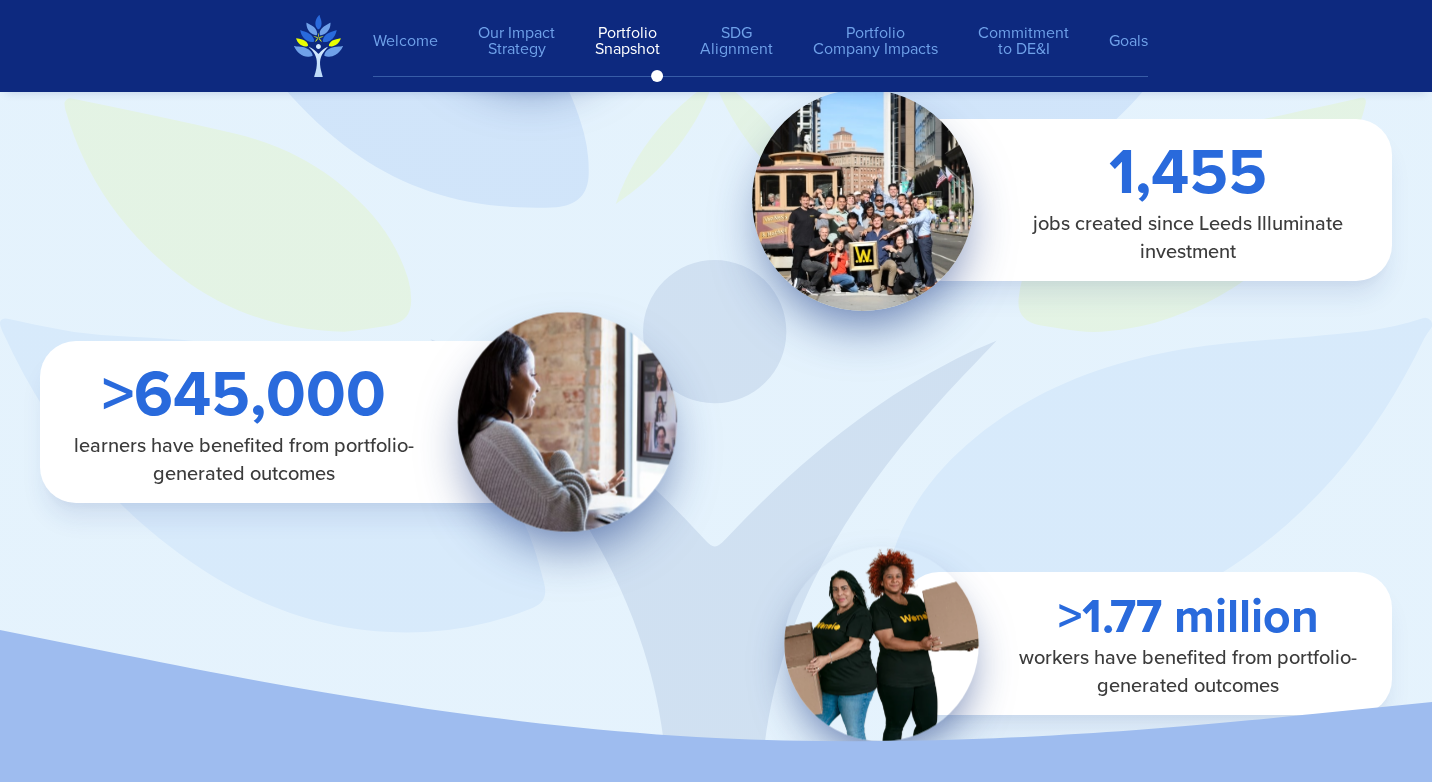 scroll, scrollTop: 5800, scrollLeft: 0, axis: vertical 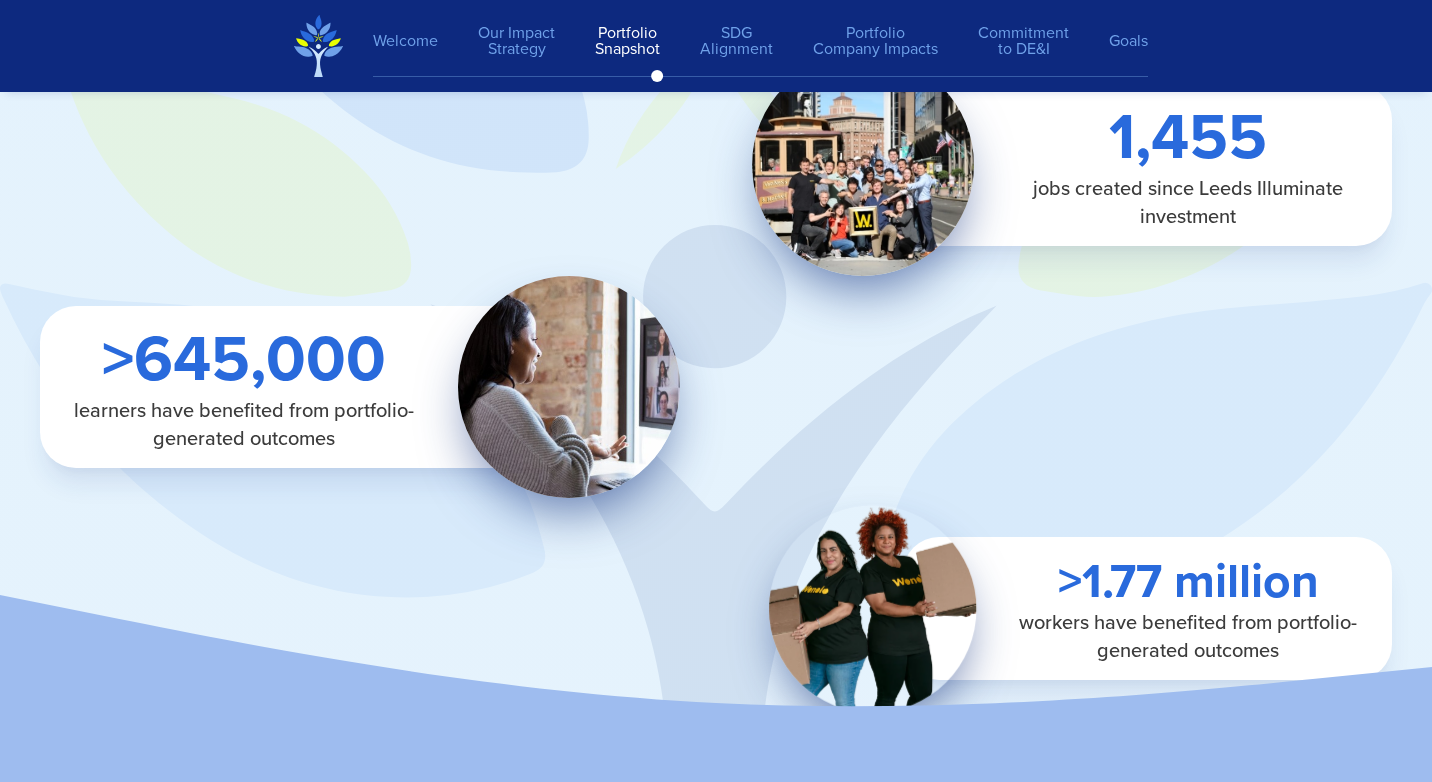 click on ">645,000" at bounding box center [244, 359] 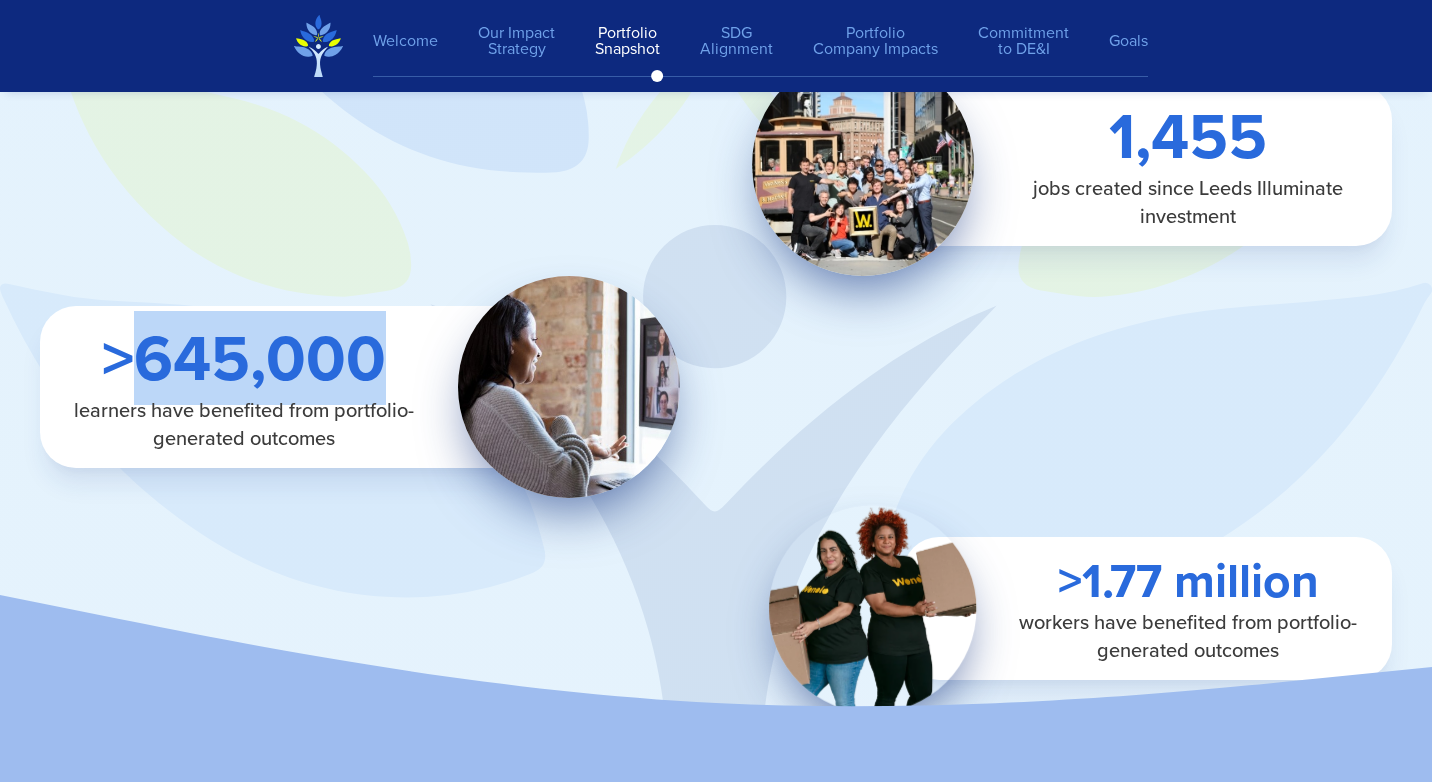 click on ">645,000" at bounding box center (244, 359) 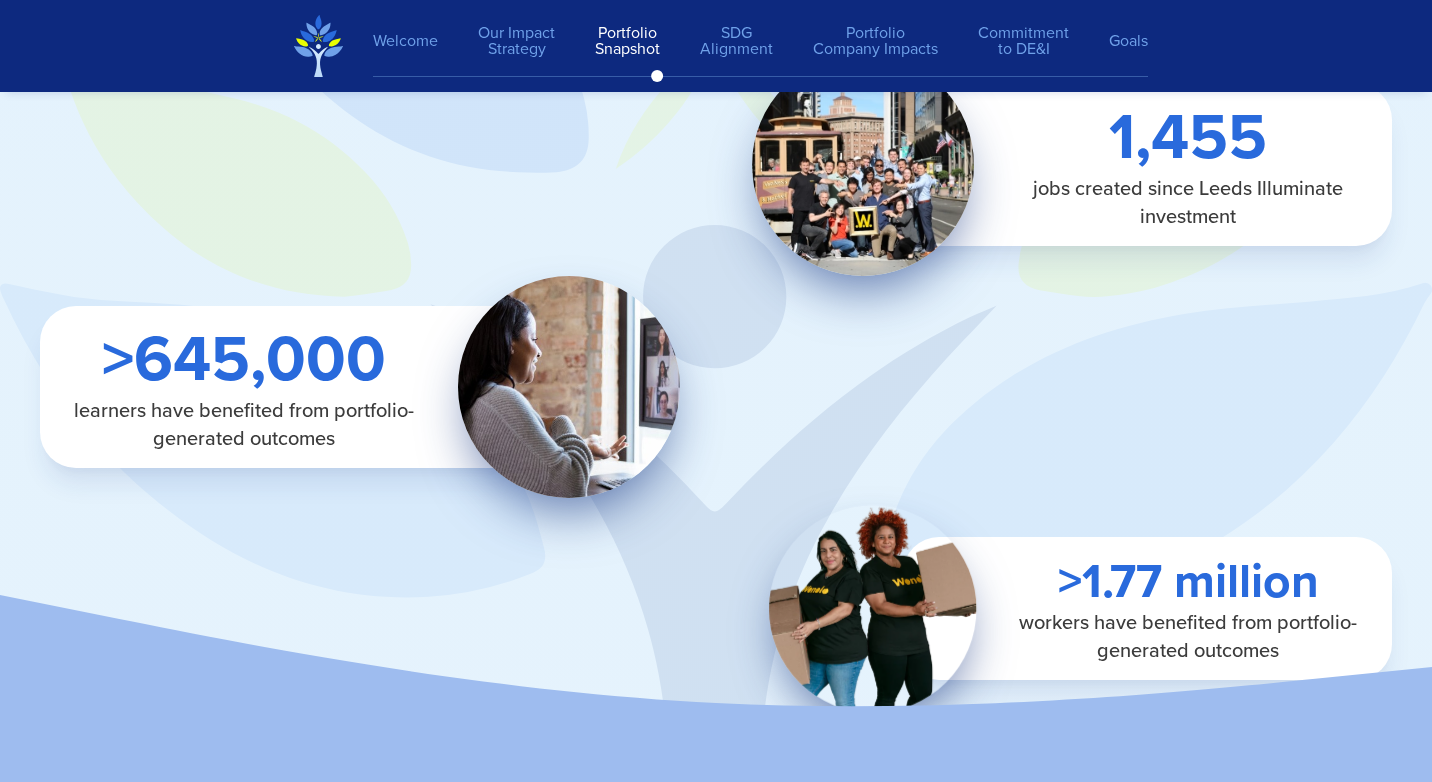 click on ">645,000" at bounding box center [244, 359] 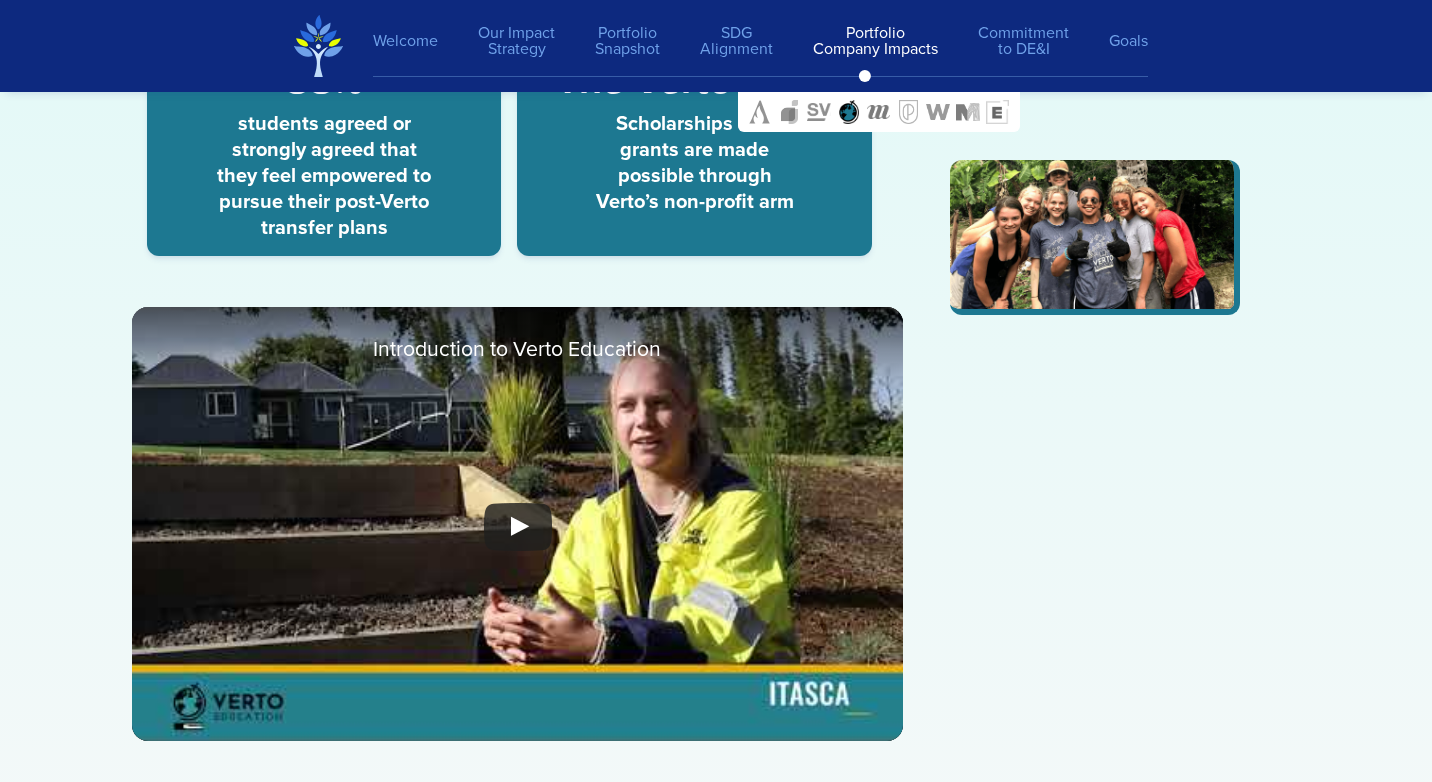 scroll, scrollTop: 15500, scrollLeft: 0, axis: vertical 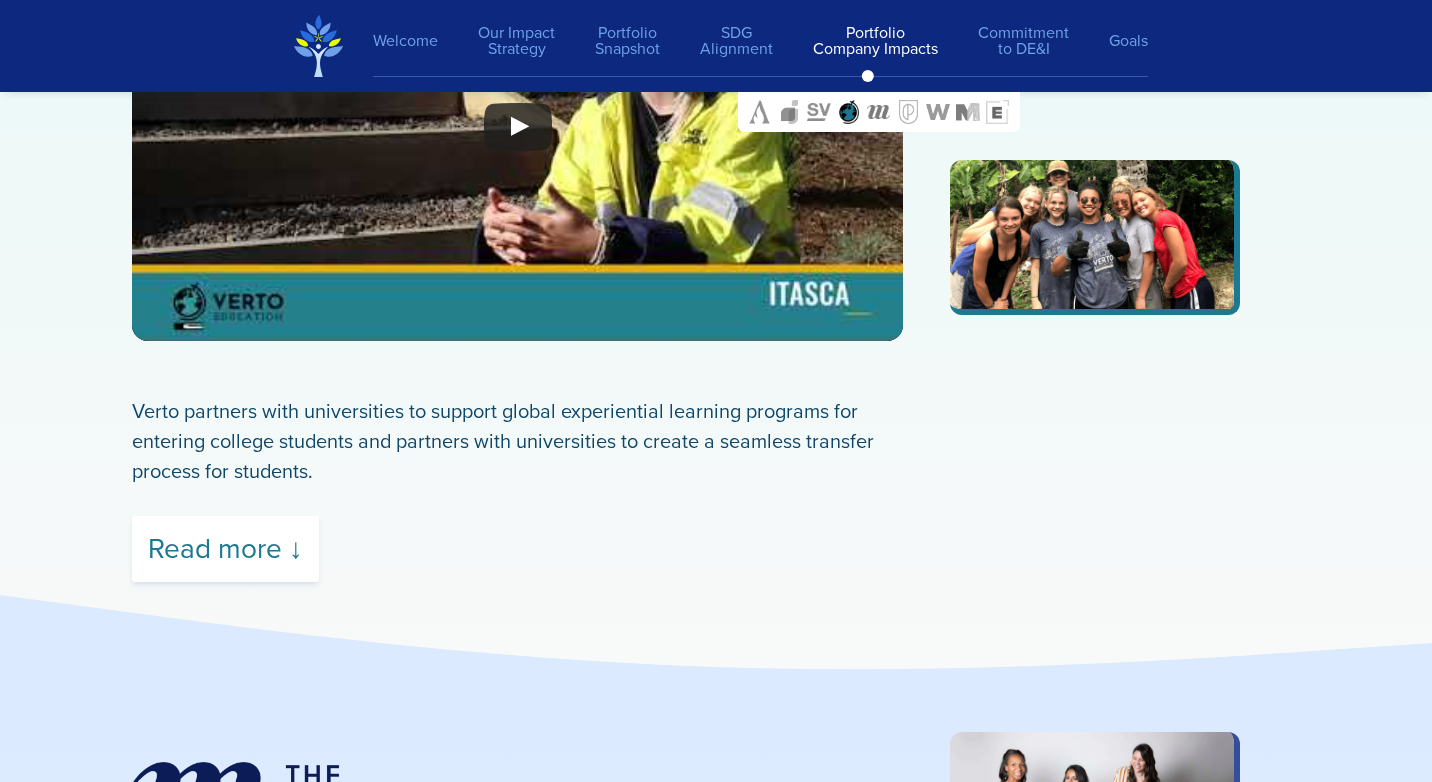 click on "Verto partners with universities to support global experiential learning programs for entering college students and partners with universities to create a seamless transfer process for students." at bounding box center (517, 441) 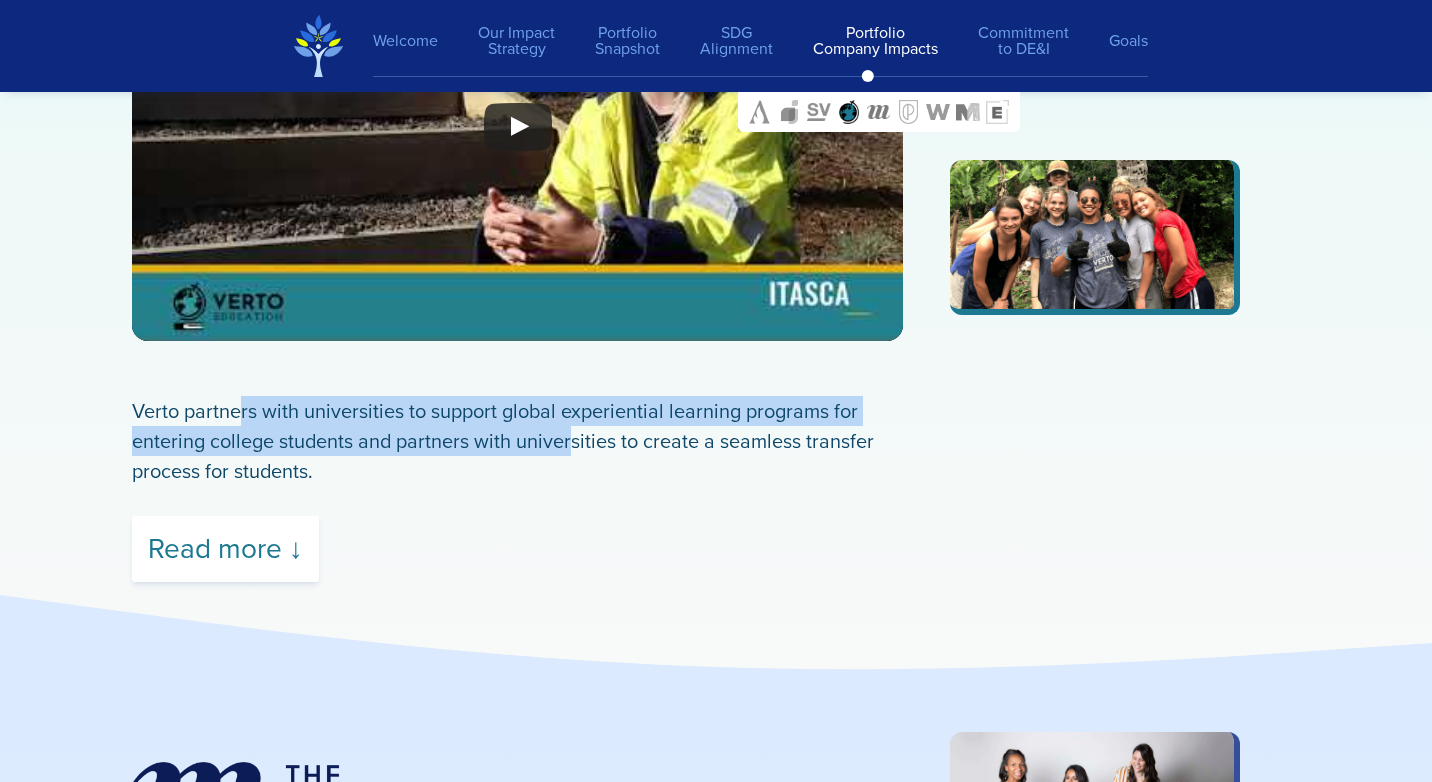 drag, startPoint x: 432, startPoint y: 425, endPoint x: 236, endPoint y: 412, distance: 196.43065 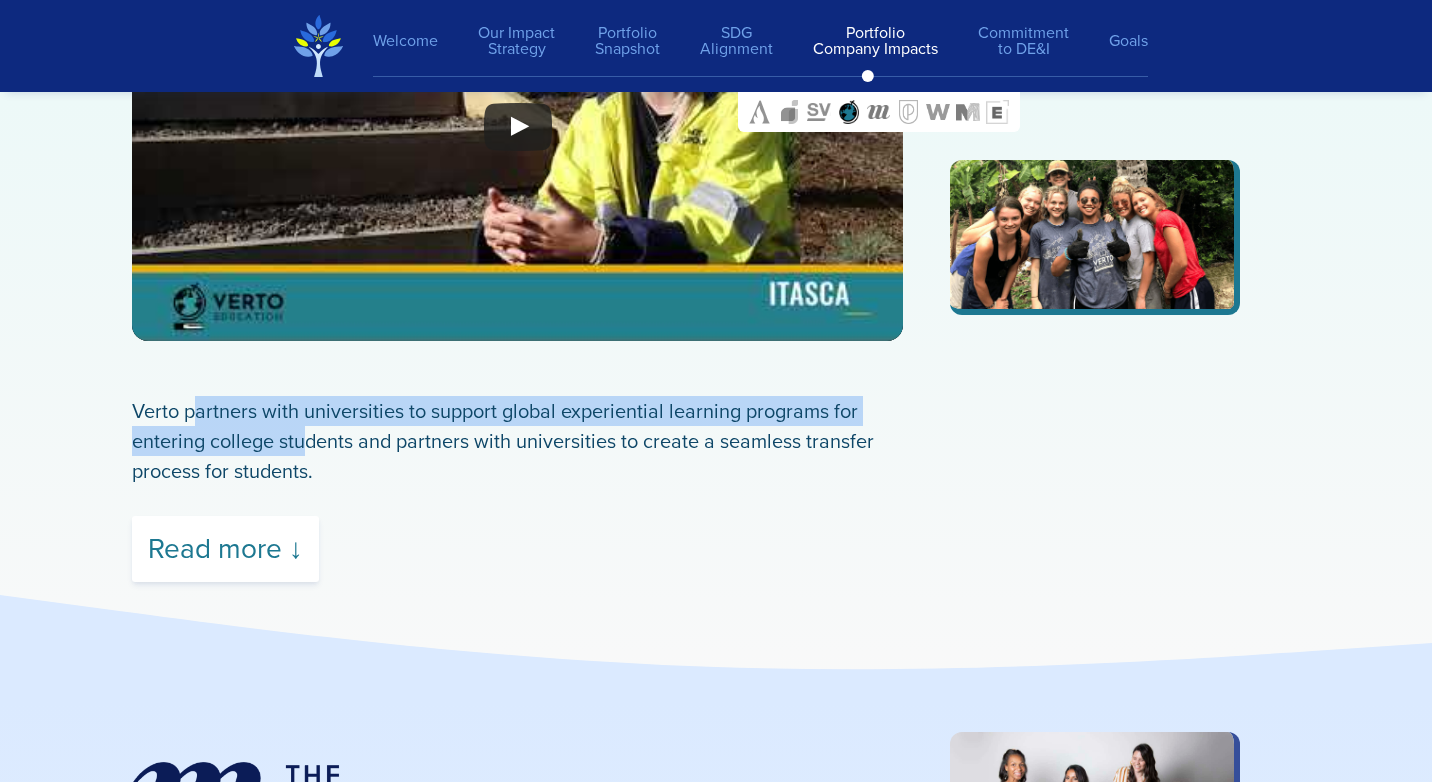 drag, startPoint x: 198, startPoint y: 413, endPoint x: 311, endPoint y: 459, distance: 122.0041 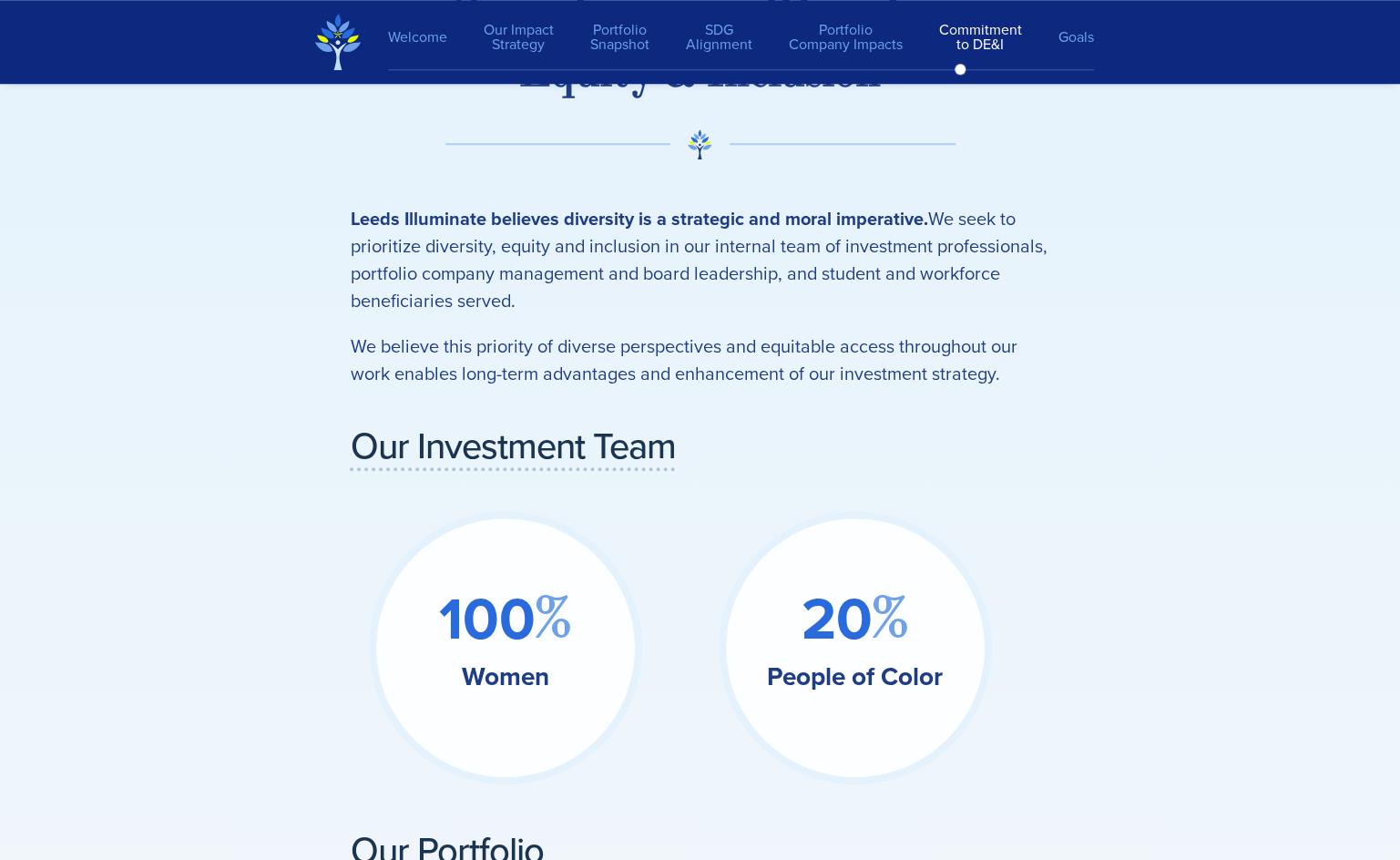 scroll, scrollTop: 22684, scrollLeft: 0, axis: vertical 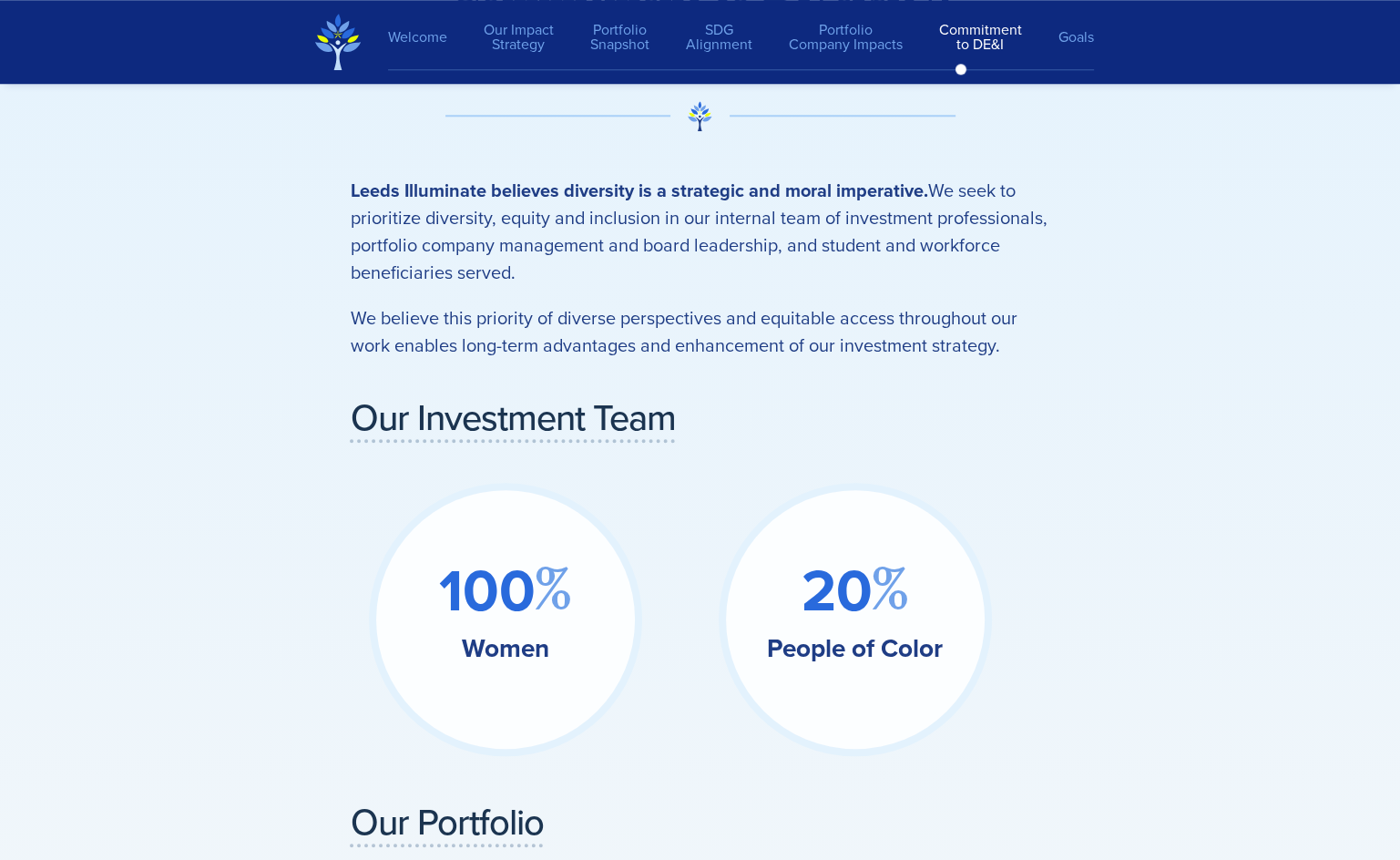 drag, startPoint x: 882, startPoint y: 343, endPoint x: 91, endPoint y: 501, distance: 806.6257 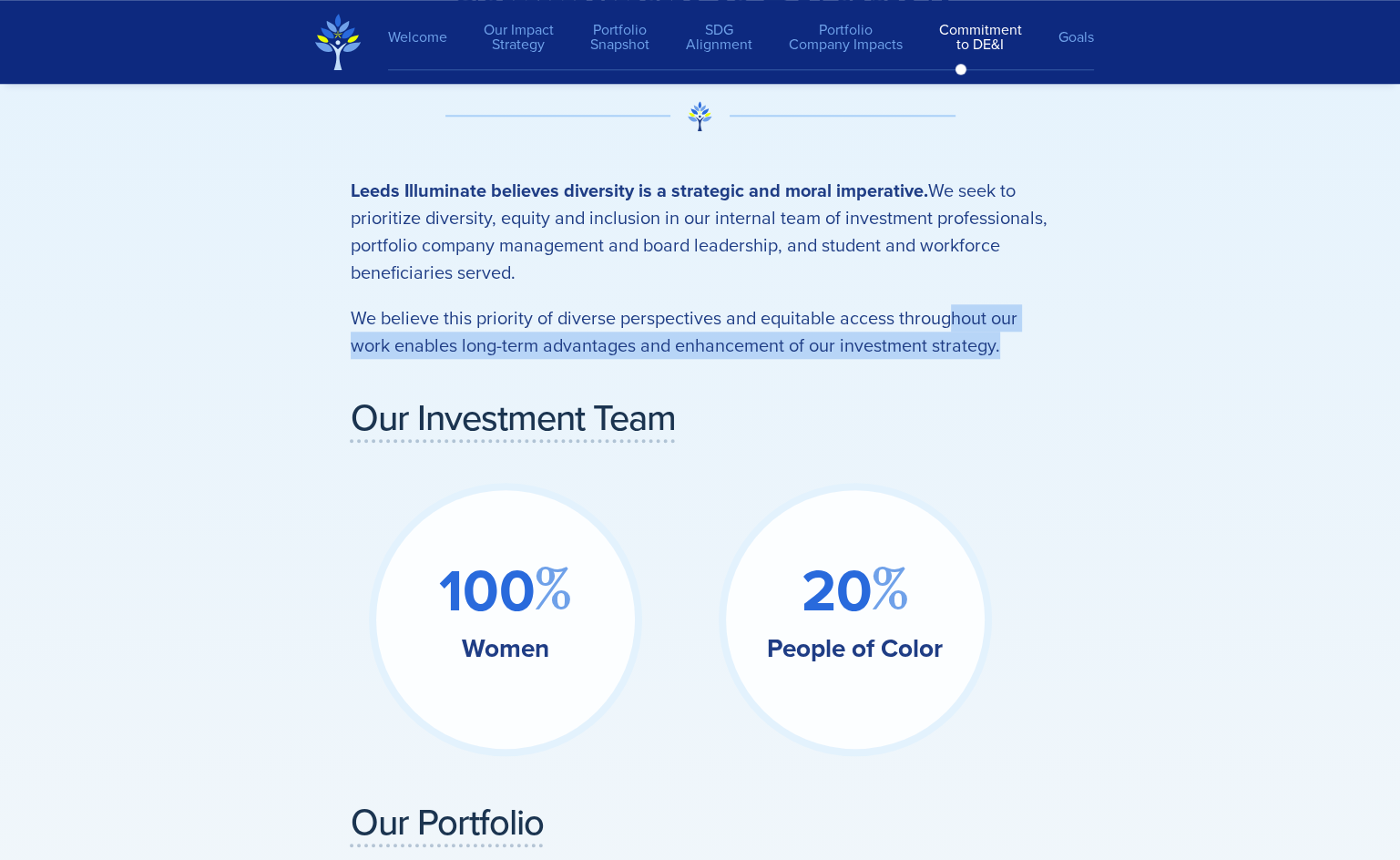 drag, startPoint x: 1026, startPoint y: 337, endPoint x: 915, endPoint y: 333, distance: 111.072 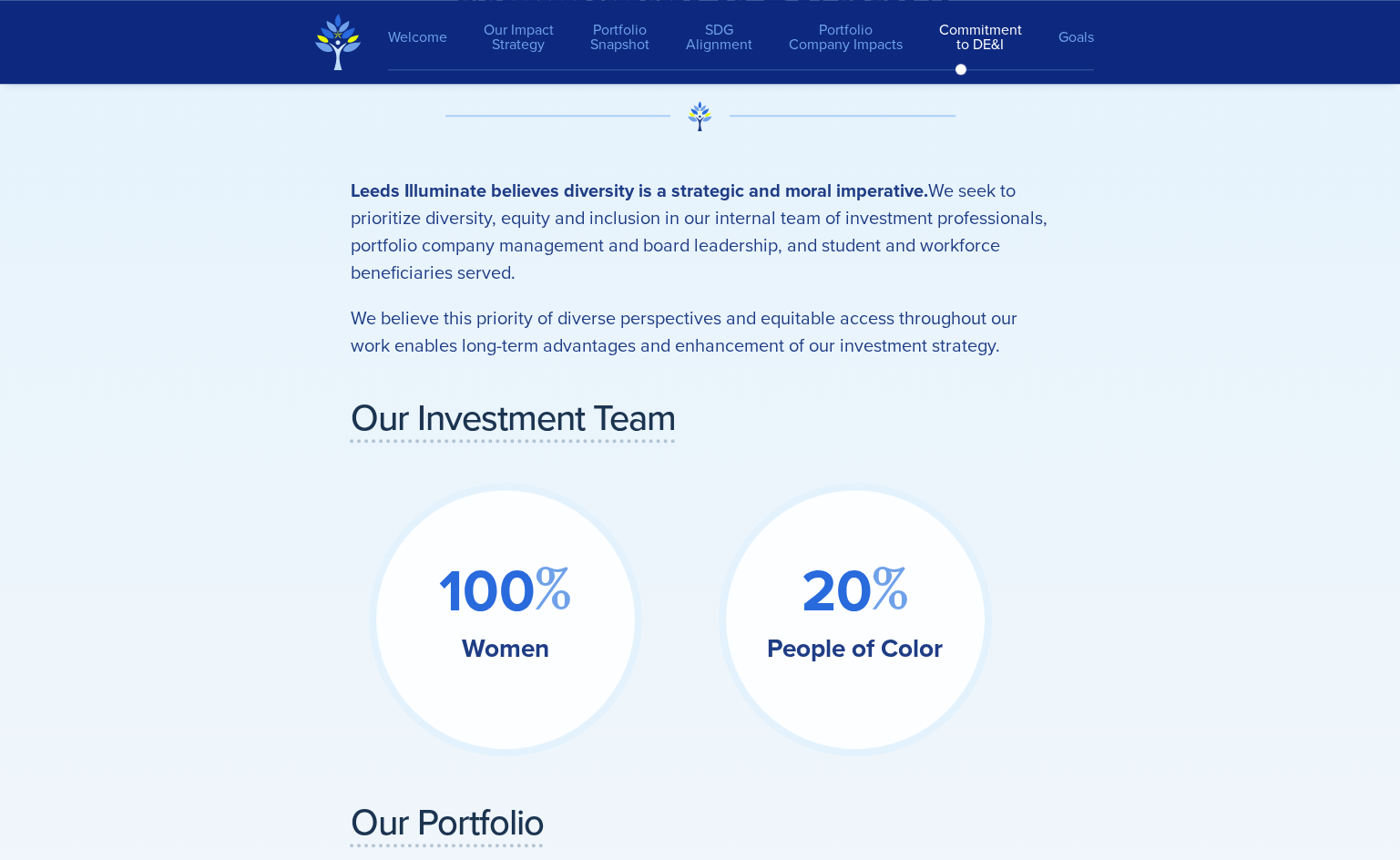 click on "We believe this priority of diverse perspectives and equitable access throughout our work enables long-term advantages and enhancement of our investment strategy." at bounding box center (700, 332) 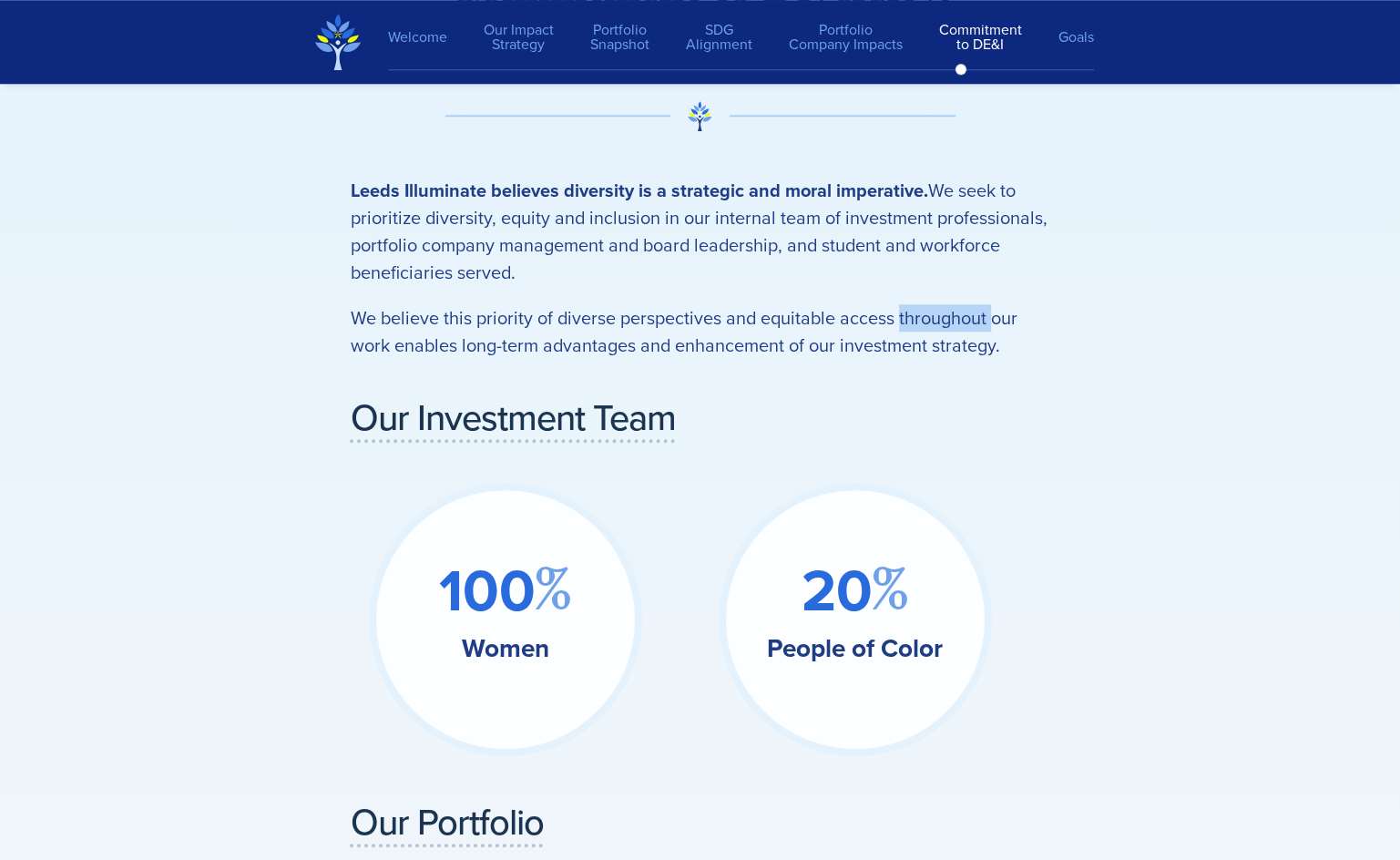 click on "We believe this priority of diverse perspectives and equitable access throughout our work enables long-term advantages and enhancement of our investment strategy." at bounding box center [700, 332] 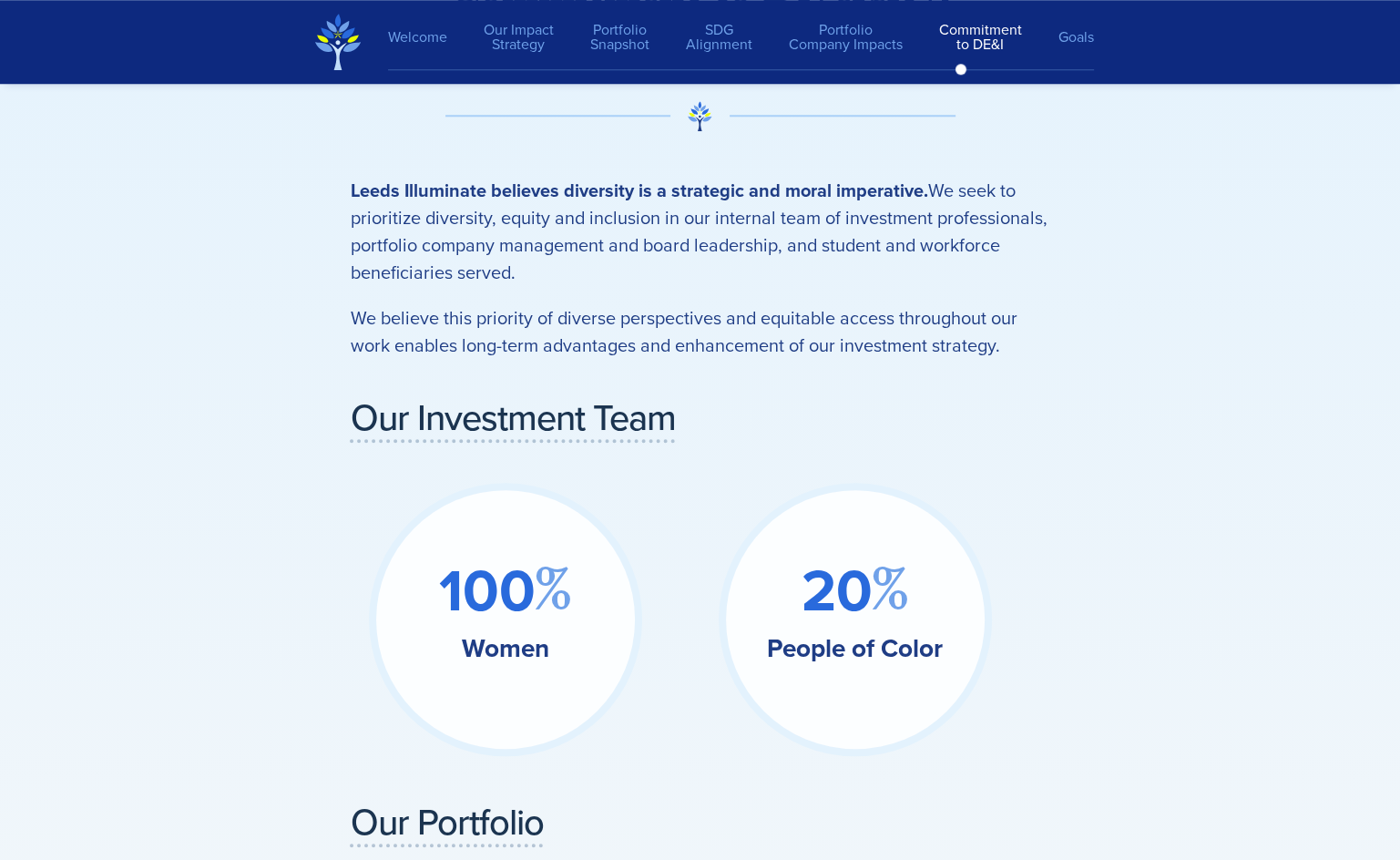 click on "We believe this priority of diverse perspectives and equitable access throughout our work enables long-term advantages and enhancement of our investment strategy." at bounding box center [700, 332] 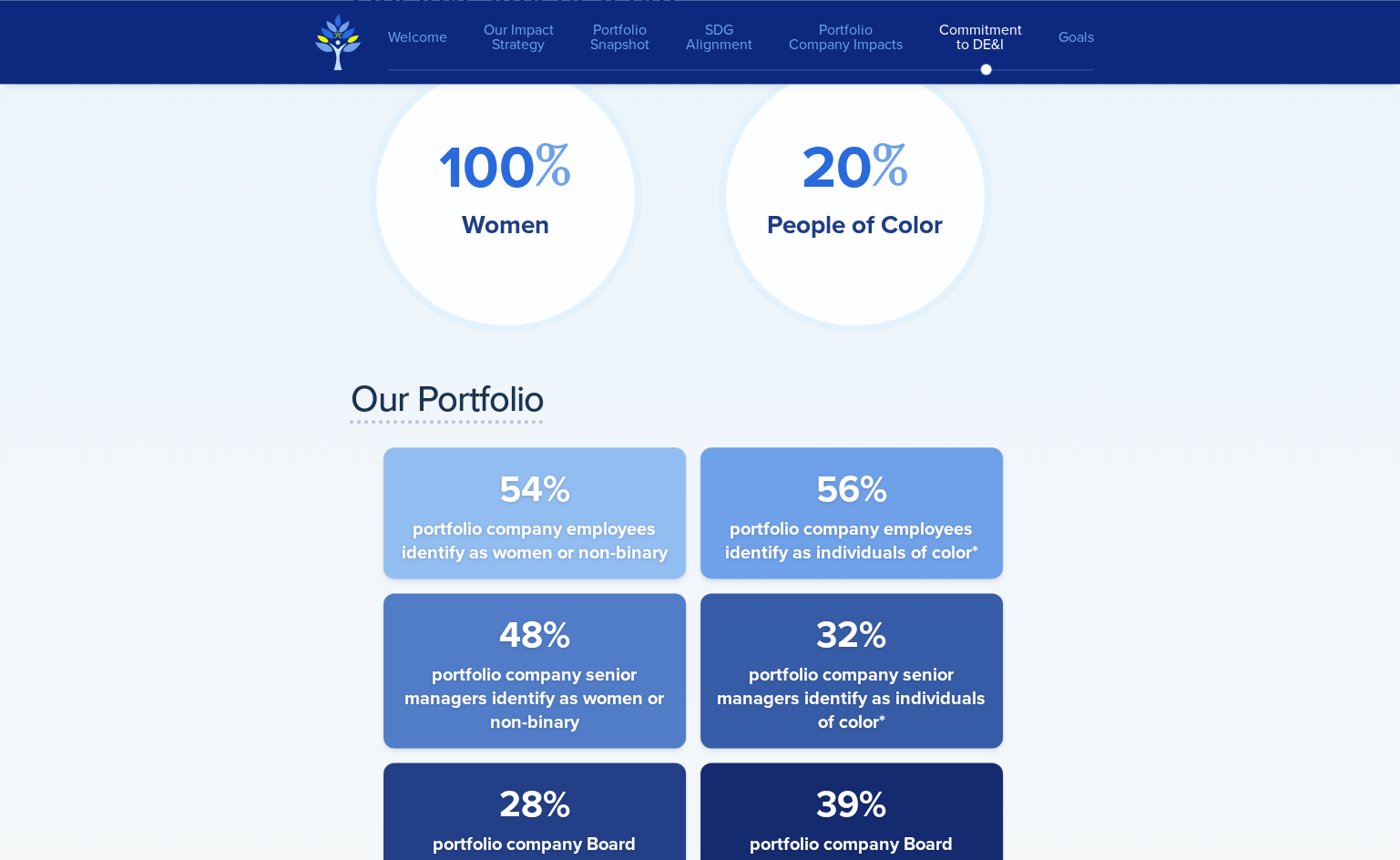 scroll, scrollTop: 23140, scrollLeft: 0, axis: vertical 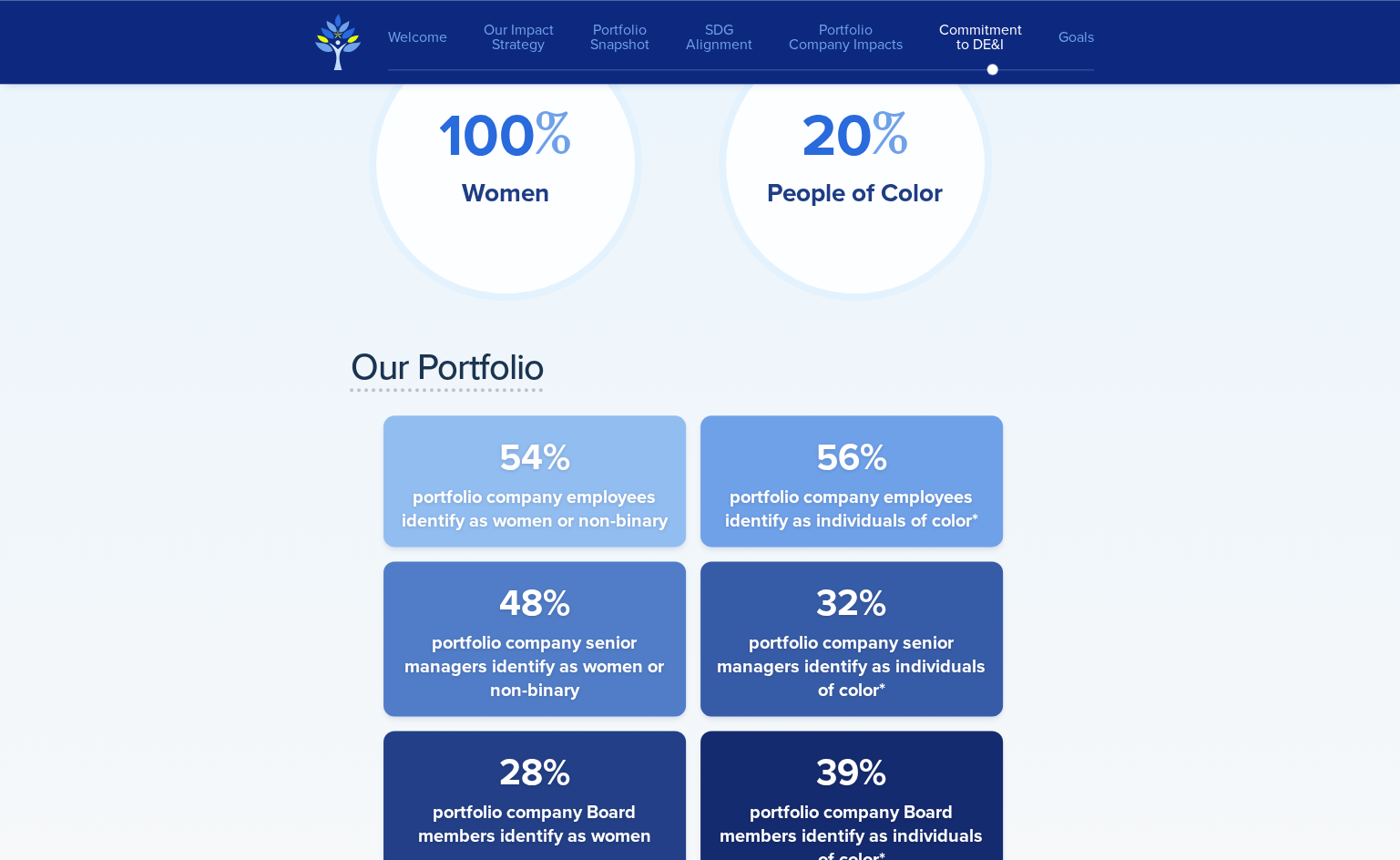 click on "C o m m i t m e n t t o D i v e r s i t y , E q u i t y & I n c l u s i o n Leeds Illuminate believes diversity is a strategic and moral imperative. We seek to prioritize diversity, equity and inclusion in our internal team of investment professionals, portfolio company management and board leadership, and student and workforce beneficiaries served.
We believe this priority of diverse perspectives and equitable access throughout our work enables long-term advantages and enhancement of our investment strategy.
Our Investment Team
100 % Women 20 % People of Color Our Portfolio 54% portfolio company employees identify as women or non-binary 56% portfolio company employees identify as individuals of color* 48% portfolio company senior managers identify as women or non-binary 32% portfolio company senior managers identify as individuals of color* 28% portfolio company Board members identify as women 39% portfolio company Board members identify as individuals of color*" at bounding box center (700, 248) 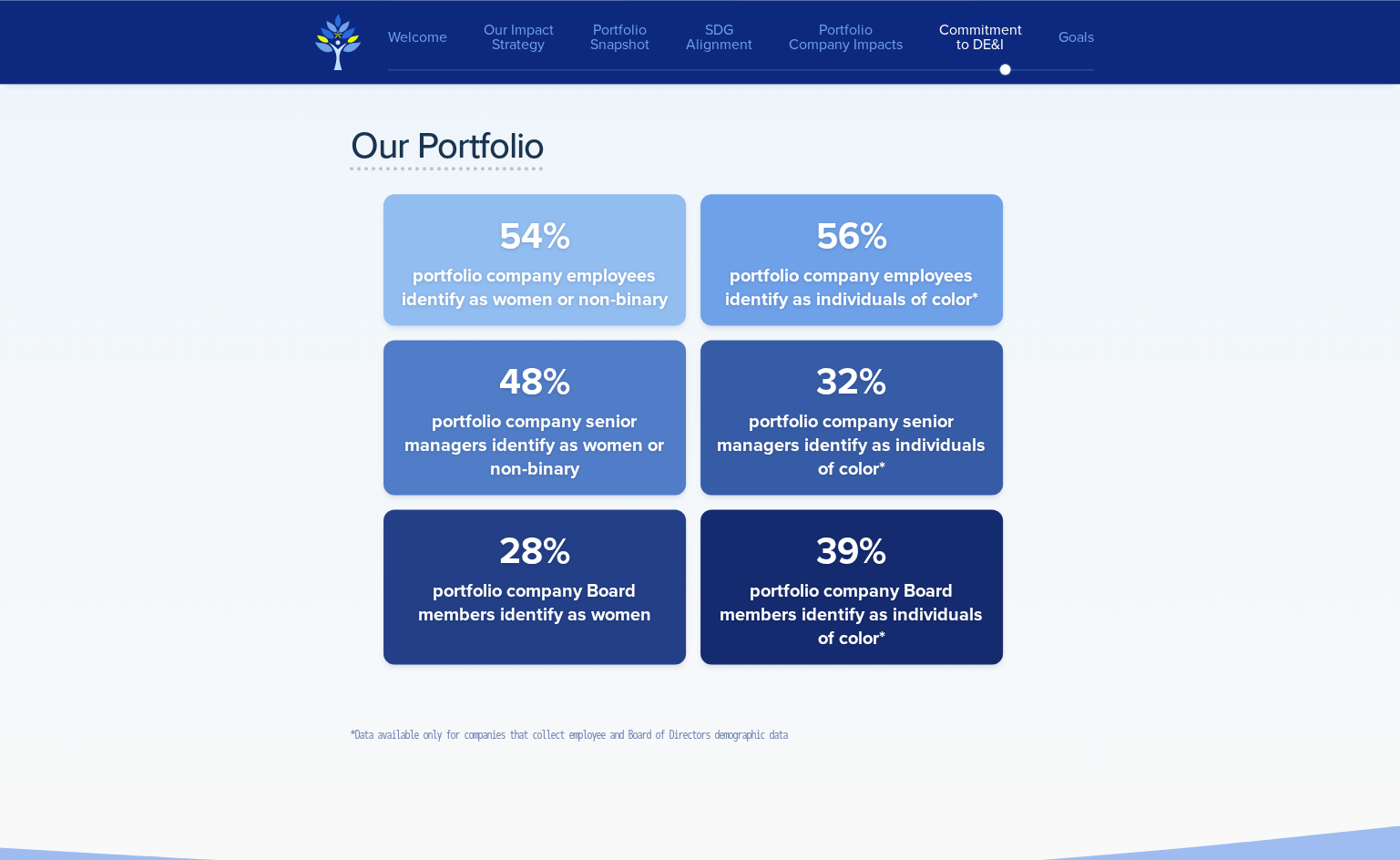 scroll, scrollTop: 23413, scrollLeft: 0, axis: vertical 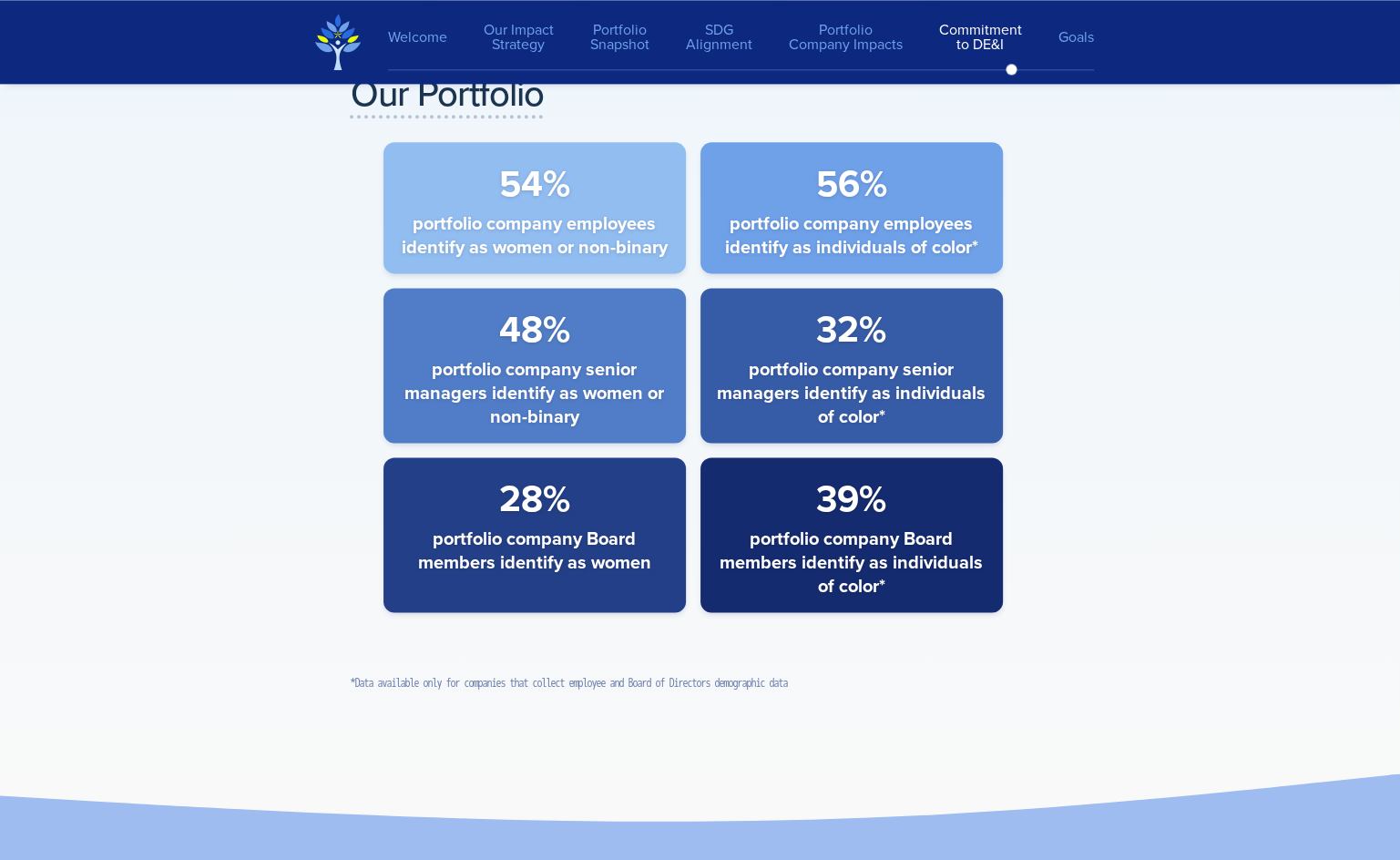 click on "*Data available only for companies that collect employee and Board of Directors demographic data" at bounding box center (569, 683) 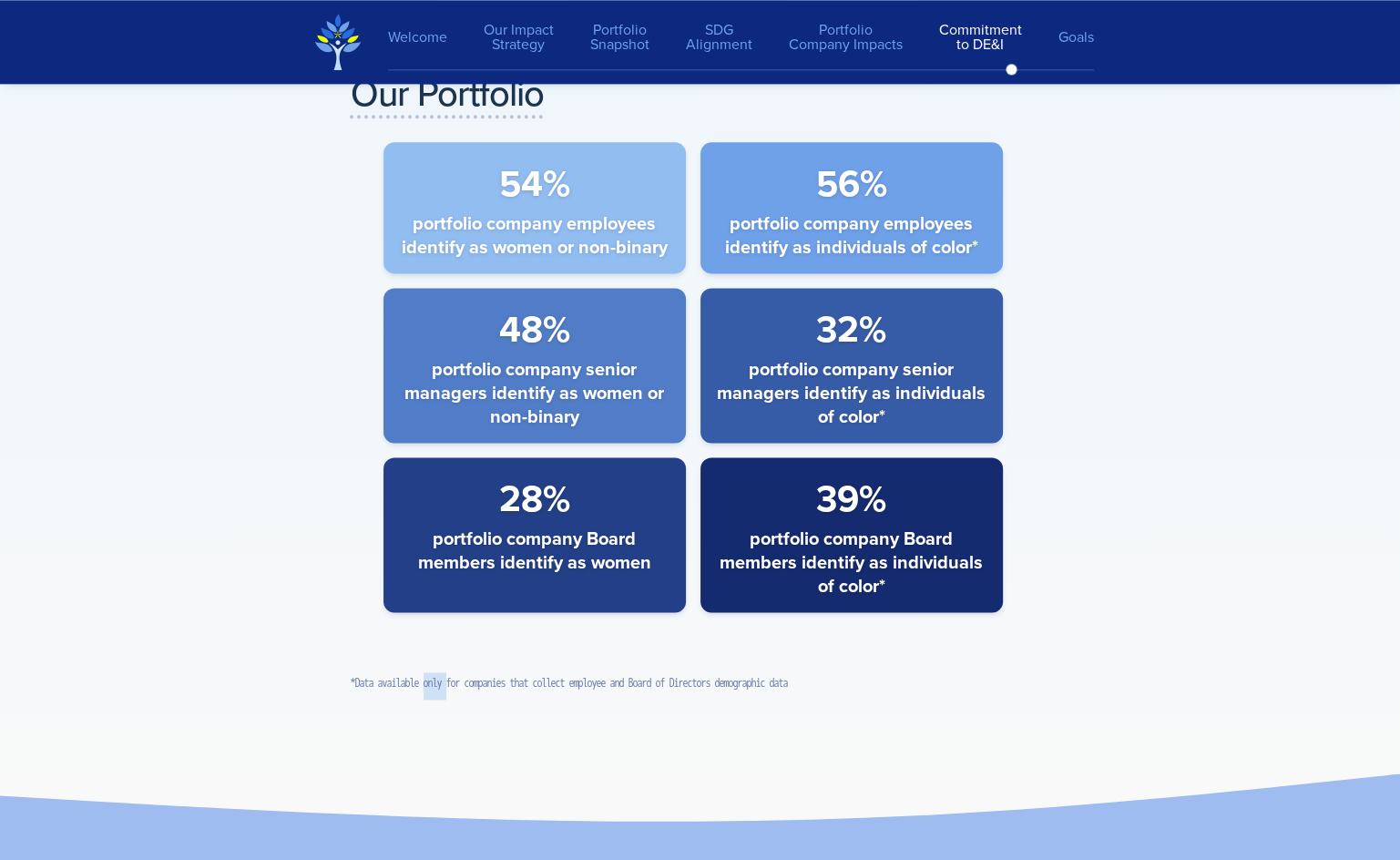 click on "*Data available only for companies that collect employee and Board of Directors demographic data" at bounding box center (569, 683) 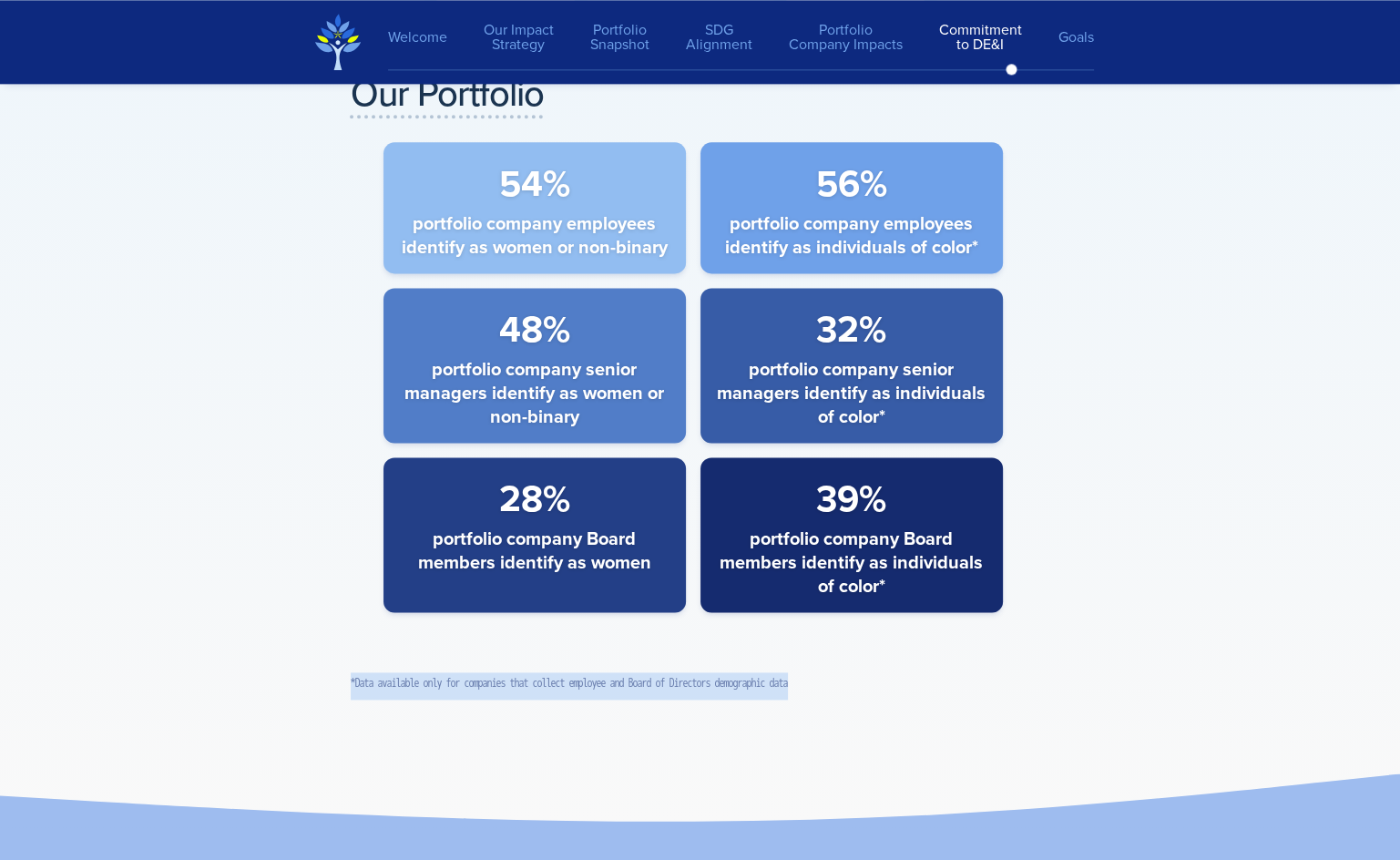 click on "*Data available only for companies that collect employee and Board of Directors demographic data" at bounding box center (569, 683) 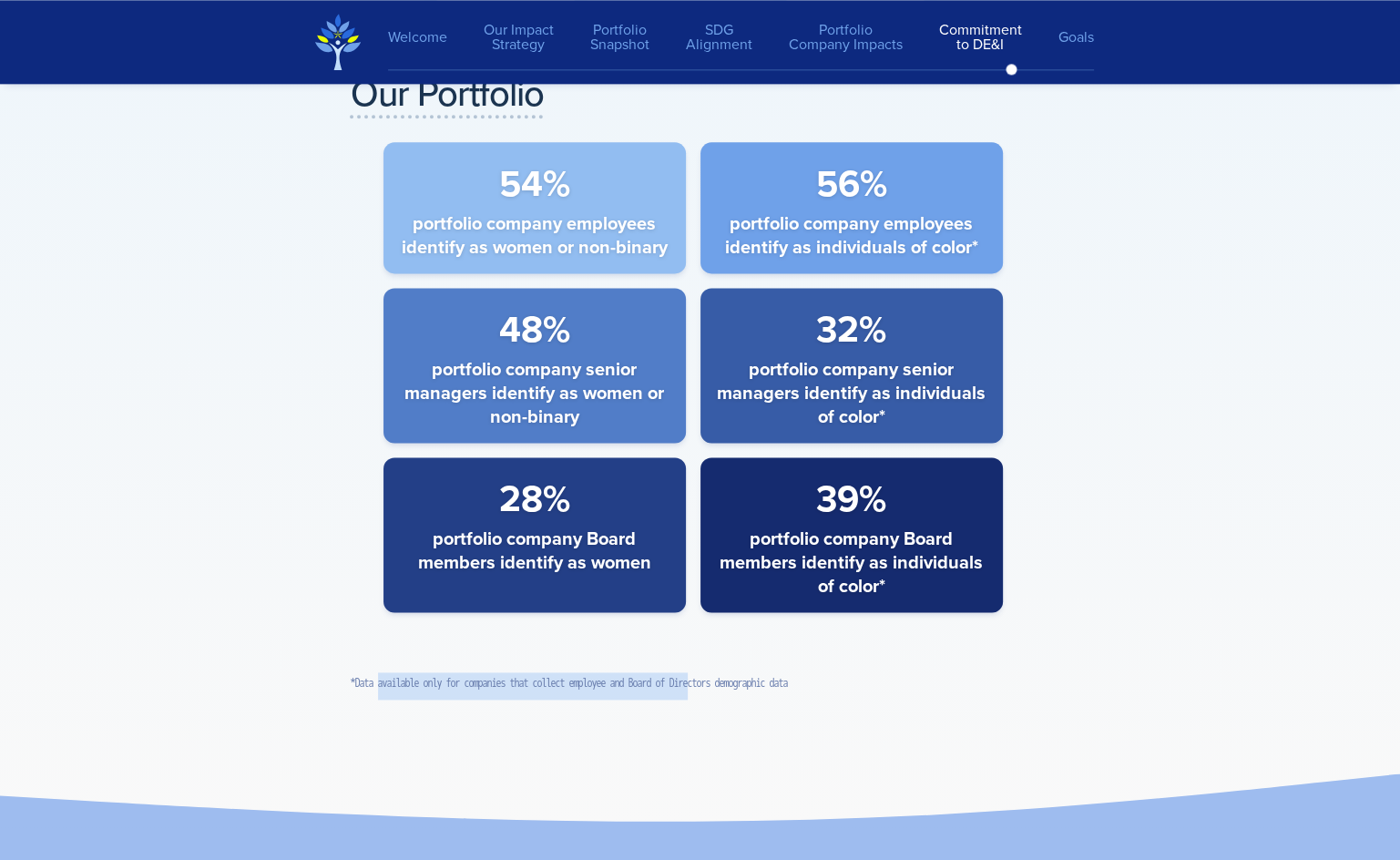 drag, startPoint x: 380, startPoint y: 687, endPoint x: 729, endPoint y: 673, distance: 349.2807 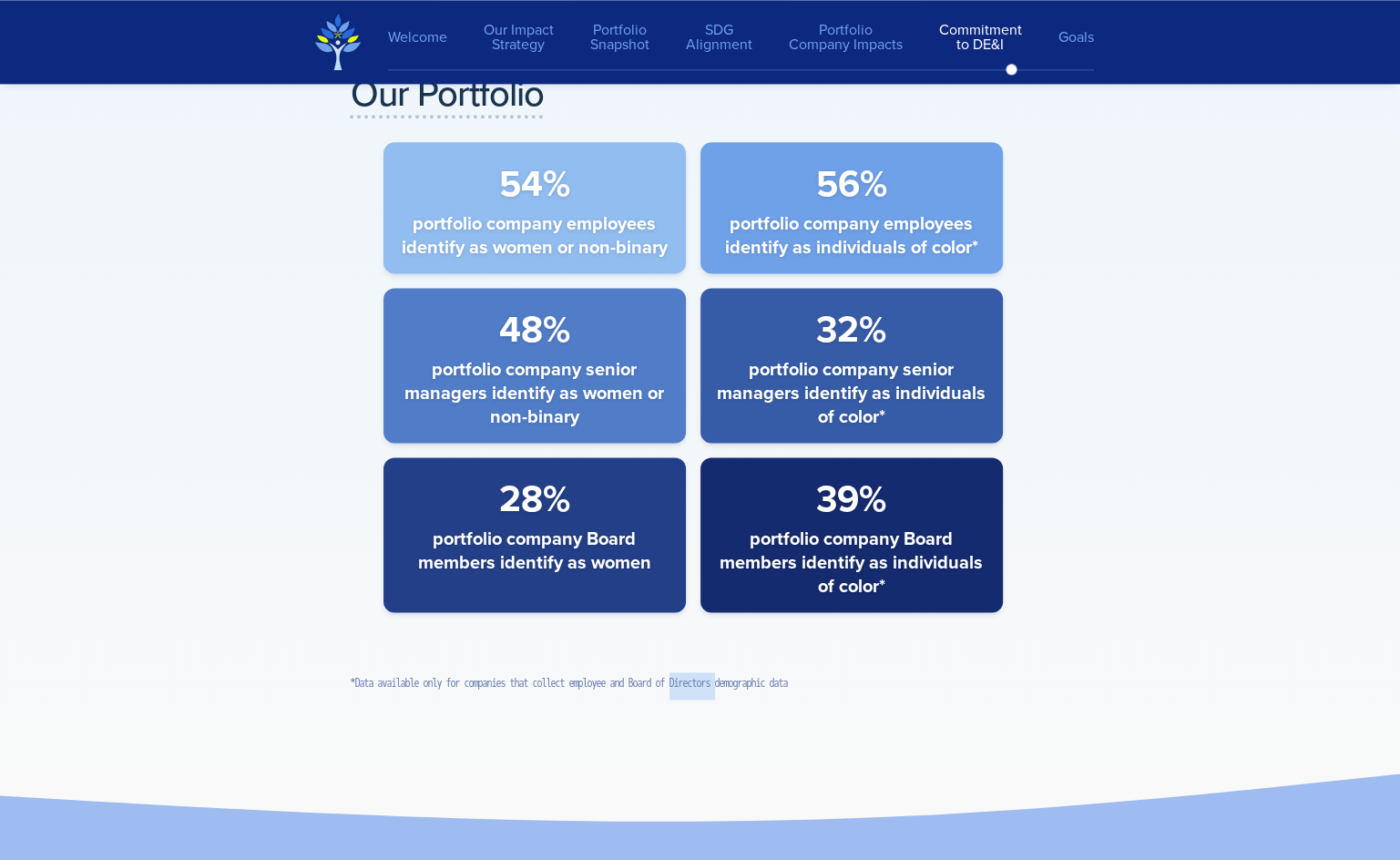 click on "*Data available only for companies that collect employee and Board of Directors demographic data" at bounding box center [569, 686] 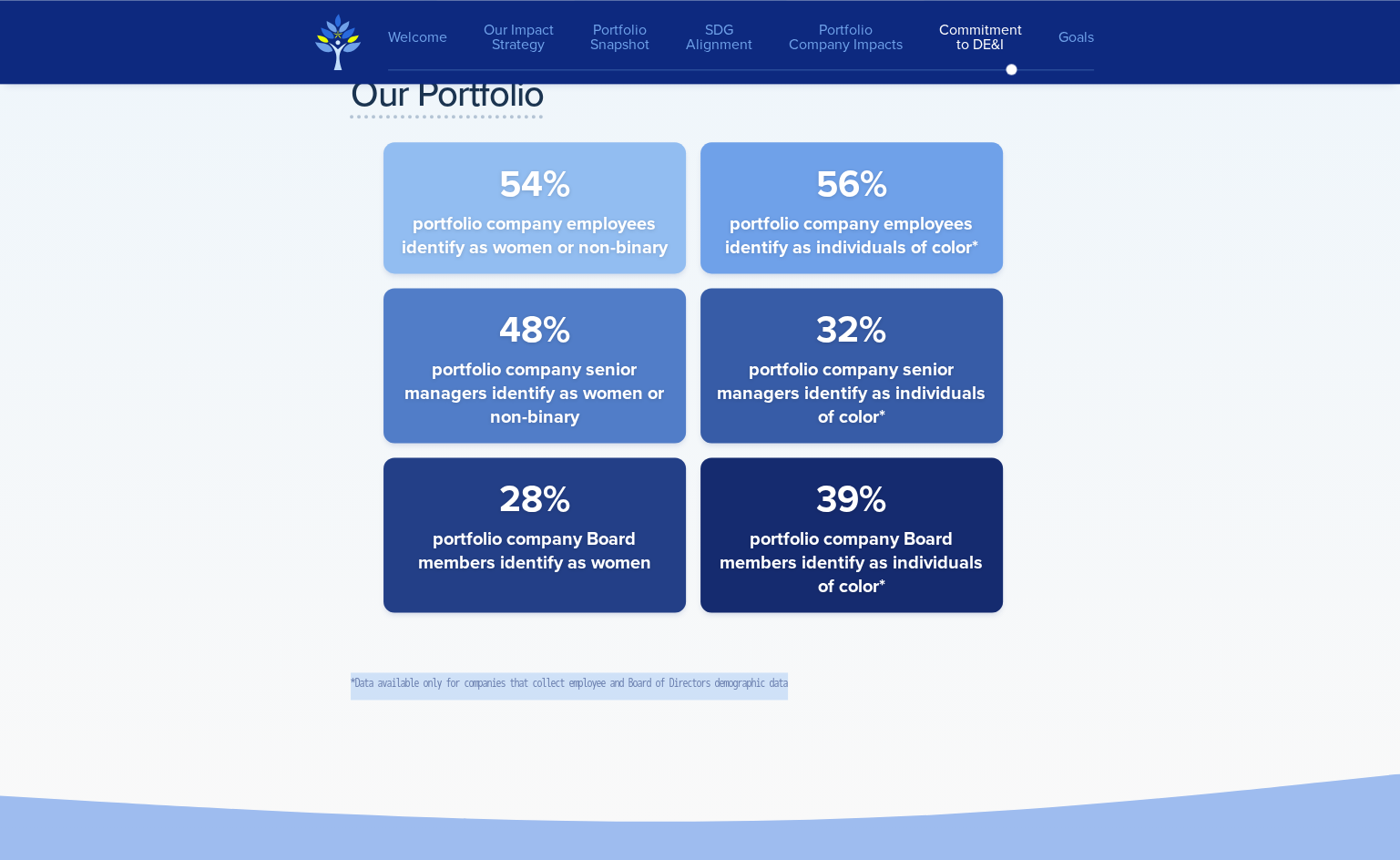 click on "*Data available only for companies that collect employee and Board of Directors demographic data" at bounding box center (569, 686) 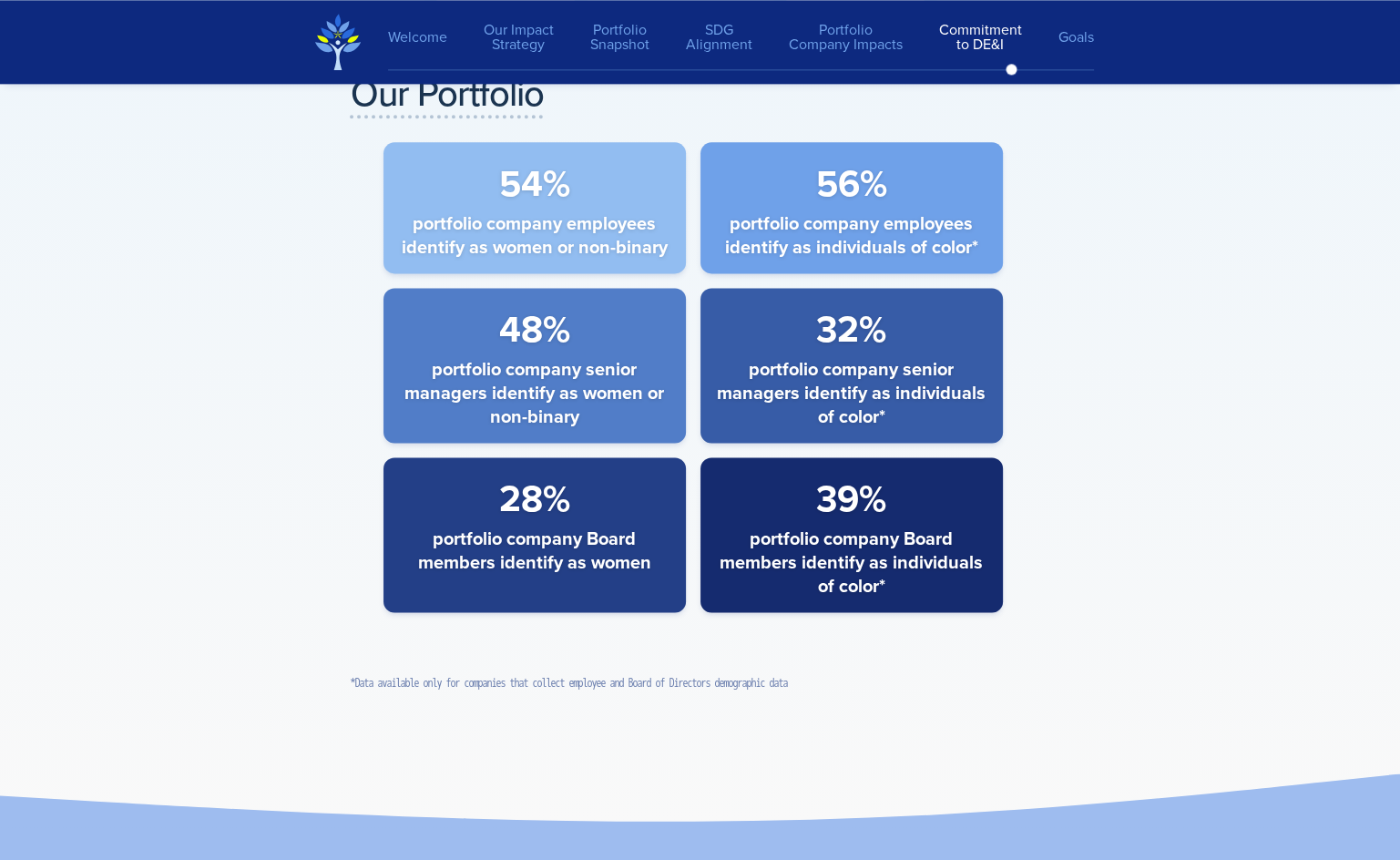 click on "C o m m i t m e n t t o D i v e r s i t y , E q u i t y & I n c l u s i o n Leeds Illuminate believes diversity is a strategic and moral imperative. We seek to prioritize diversity, equity and inclusion in our internal team of investment professionals, portfolio company management and board leadership, and student and workforce beneficiaries served.
We believe this priority of diverse perspectives and equitable access throughout our work enables long-term advantages and enhancement of our investment strategy.
Our Investment Team
100 % Women 20 % People of Color Our Portfolio 54% portfolio company employees identify as women or non-binary 56% portfolio company employees identify as individuals of color* 48% portfolio company senior managers identify as women or non-binary 32% portfolio company senior managers identify as individuals of color* 28% portfolio company Board members identify as women 39% portfolio company Board members identify as individuals of color*" at bounding box center [700, -26] 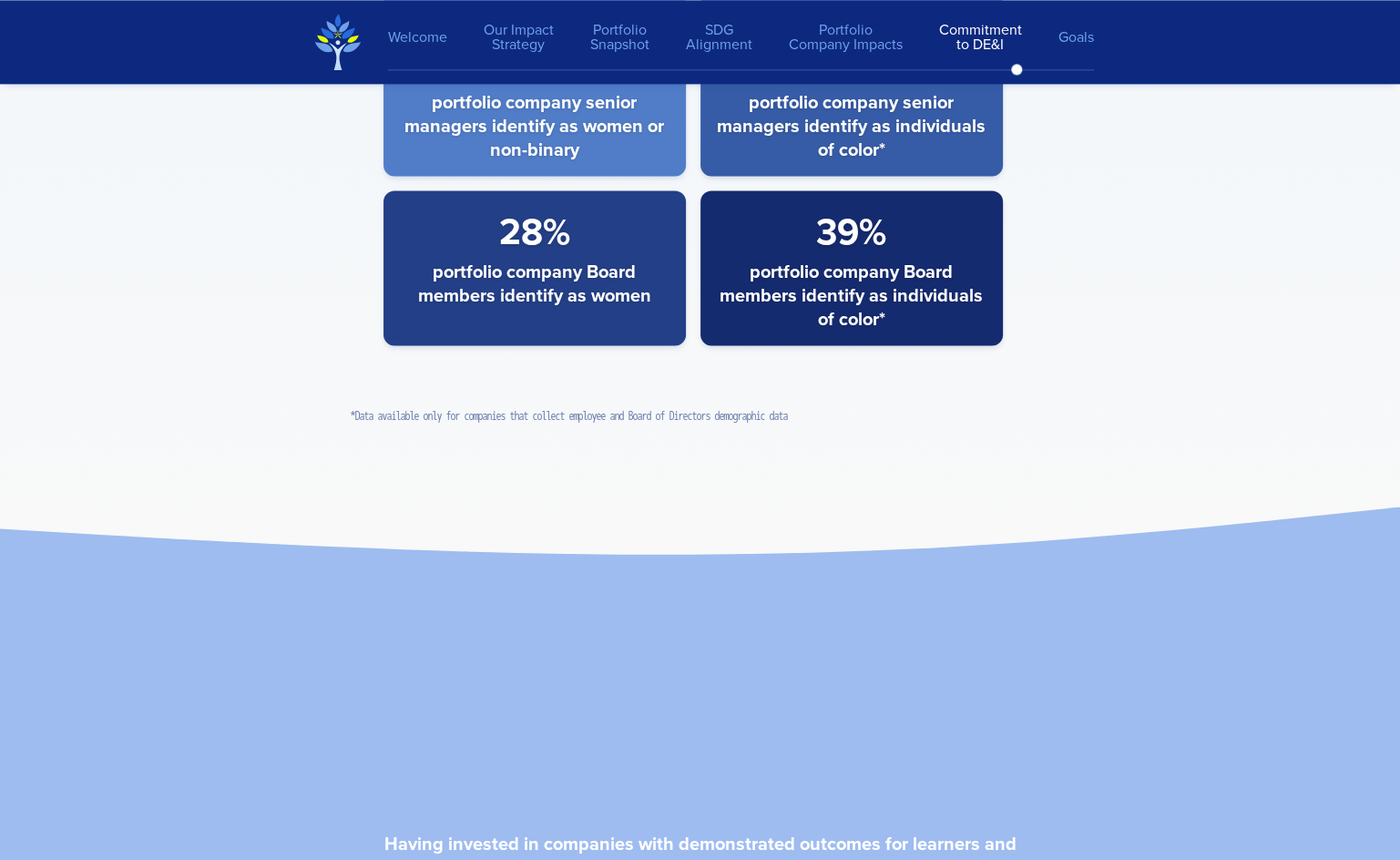 scroll, scrollTop: 23686, scrollLeft: 0, axis: vertical 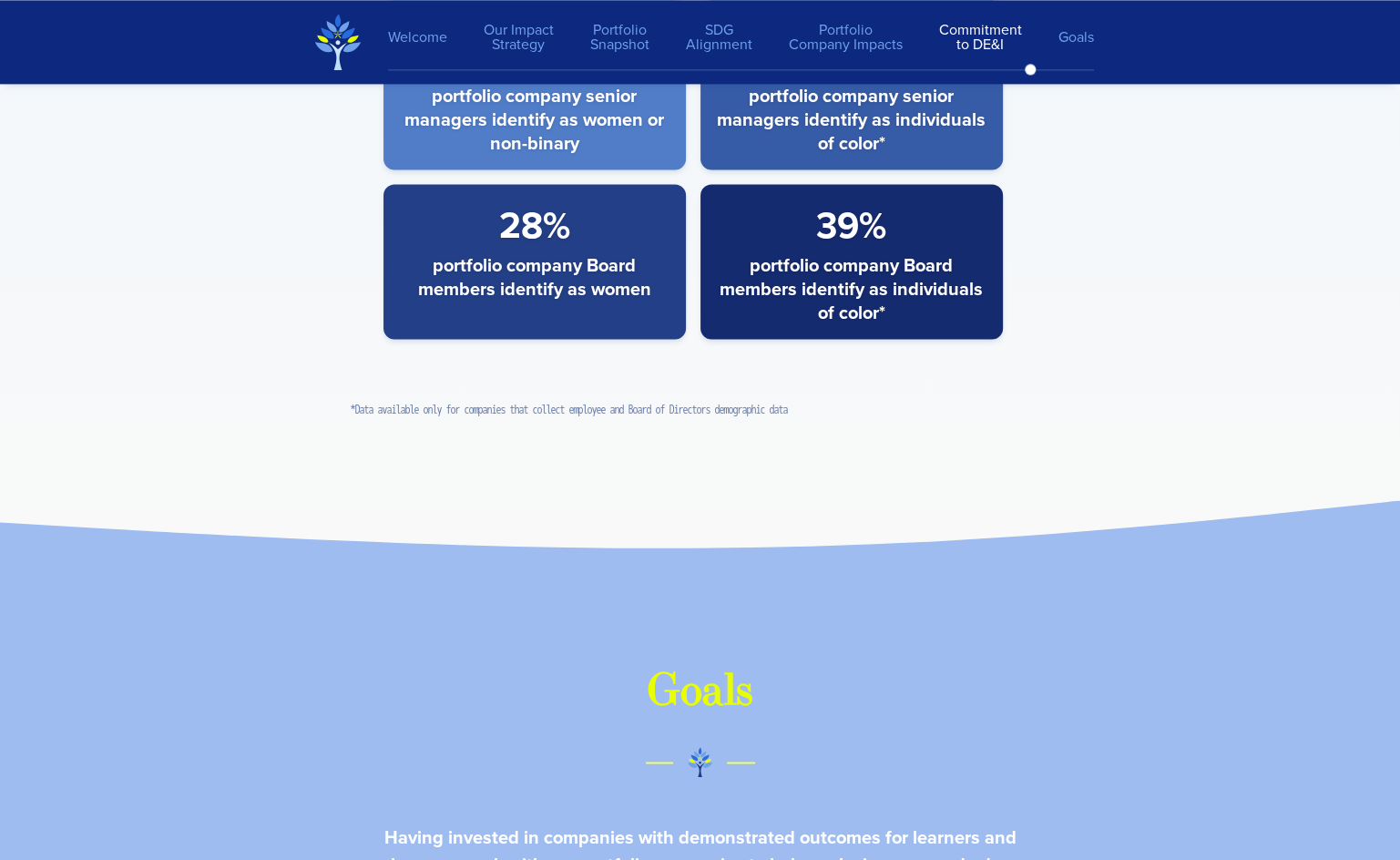 click on "C o m m i t m e n t t o D i v e r s i t y , E q u i t y & I n c l u s i o n Leeds Illuminate believes diversity is a strategic and moral imperative. We seek to prioritize diversity, equity and inclusion in our internal team of investment professionals, portfolio company management and board leadership, and student and workforce beneficiaries served.
We believe this priority of diverse perspectives and equitable access throughout our work enables long-term advantages and enhancement of our investment strategy.
Our Investment Team
100 % Women 20 % People of Color Our Portfolio 54% portfolio company employees identify as women or non-binary 56% portfolio company employees identify as individuals of color* 48% portfolio company senior managers identify as women or non-binary 32% portfolio company senior managers identify as individuals of color* 28% portfolio company Board members identify as women 39% portfolio company Board members identify as individuals of color*" at bounding box center [700, -340] 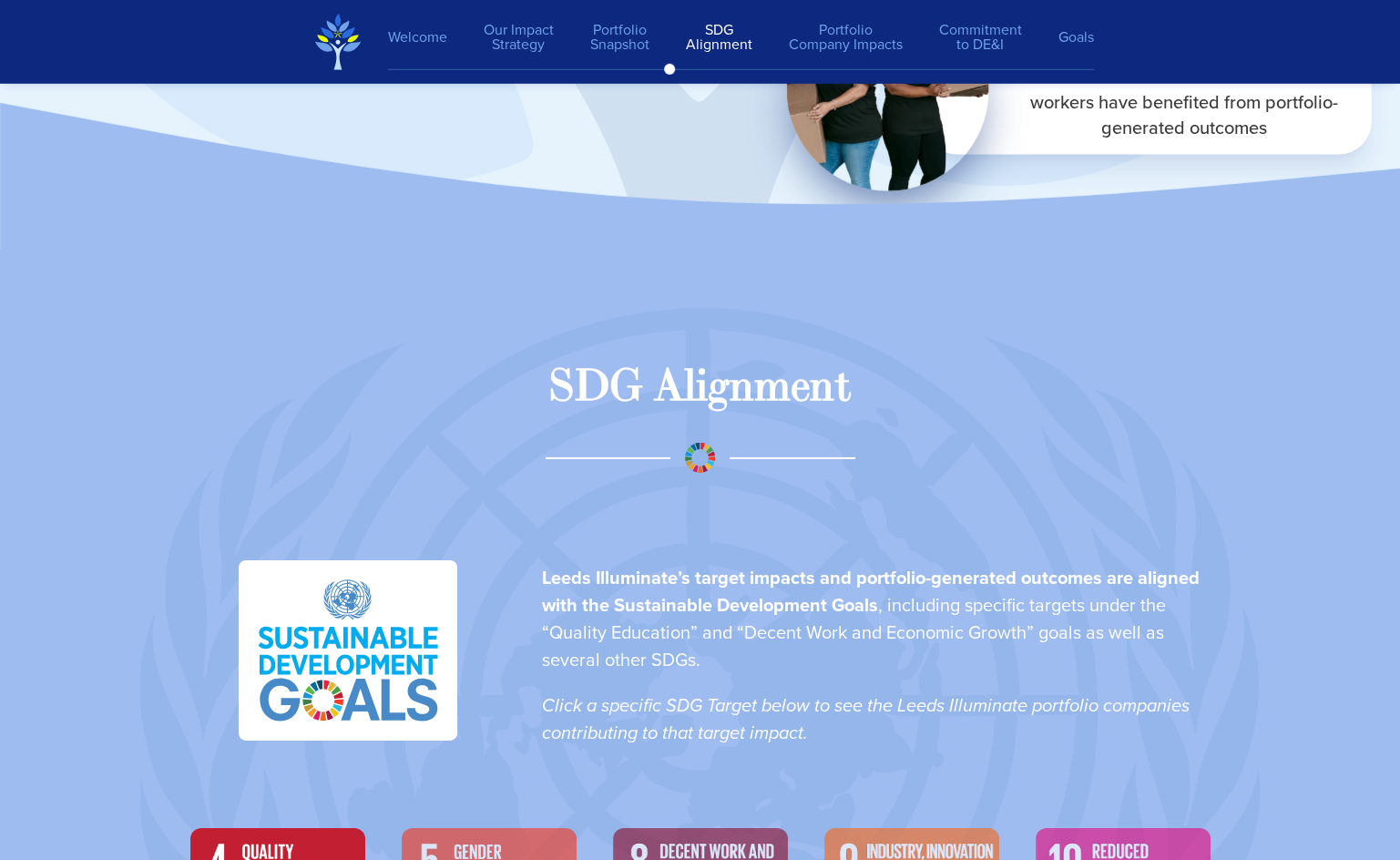 scroll, scrollTop: 5564, scrollLeft: 0, axis: vertical 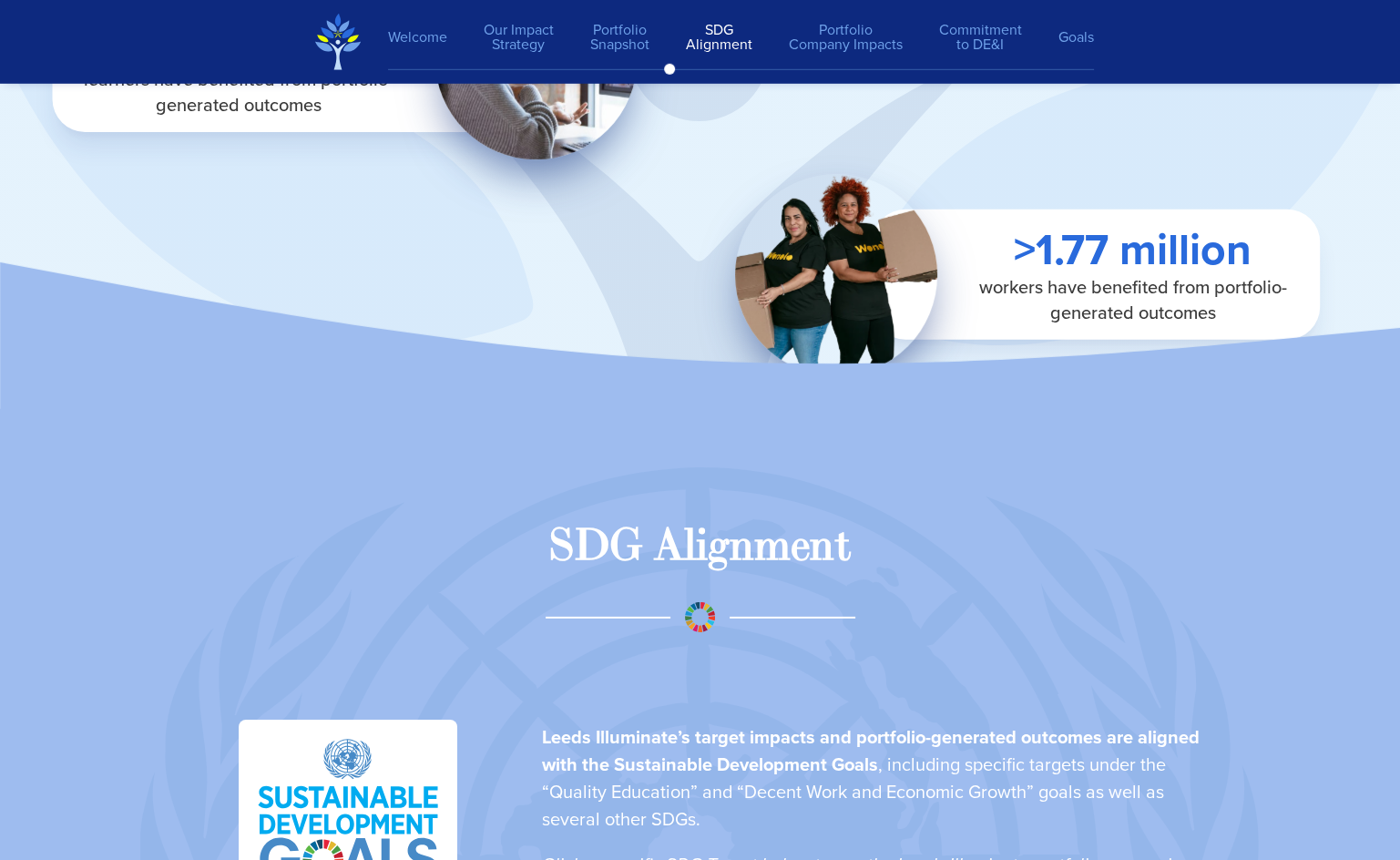 click on "S D G   A l i g n m e n t" at bounding box center [700, 534] 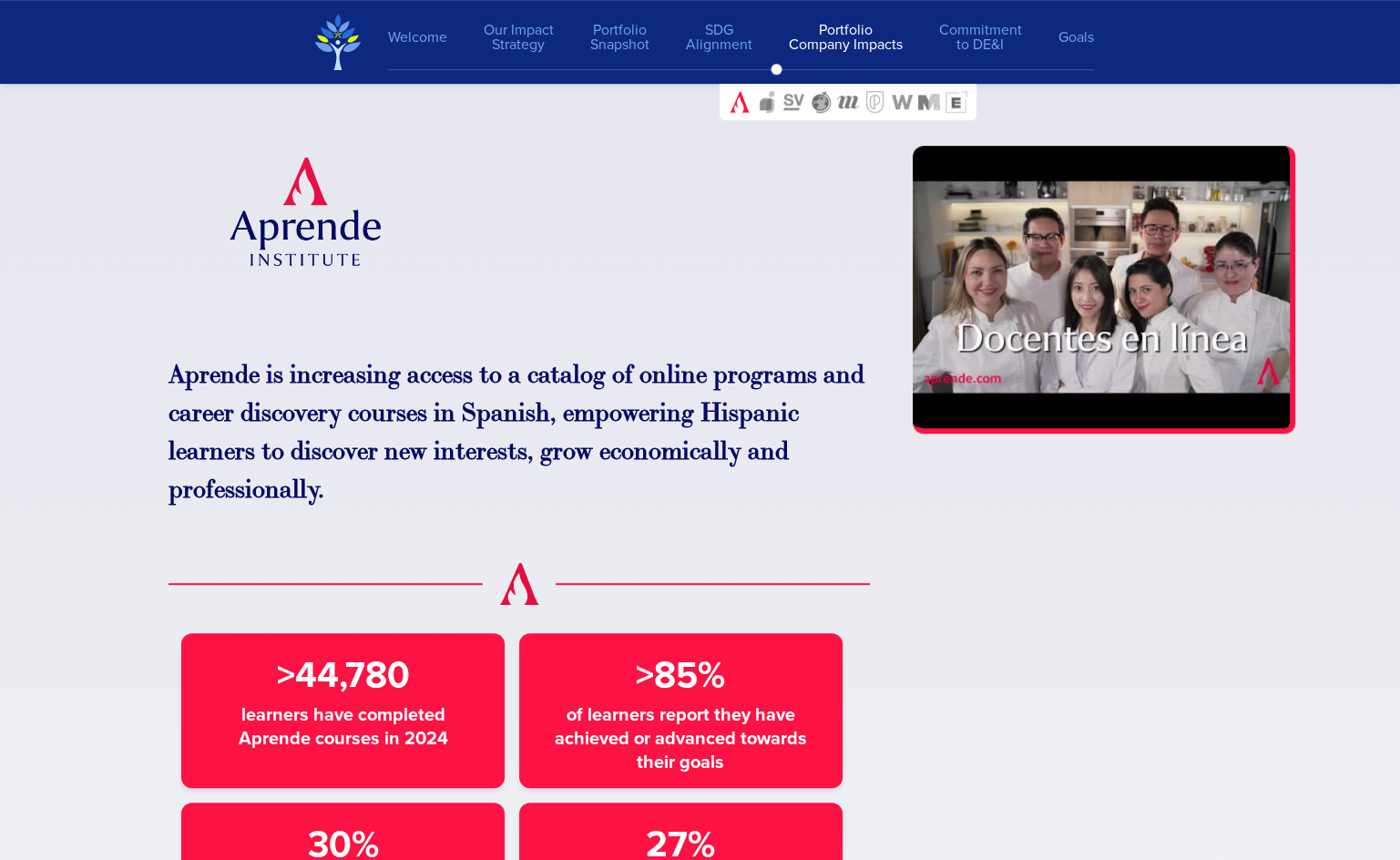 scroll, scrollTop: 7932, scrollLeft: 0, axis: vertical 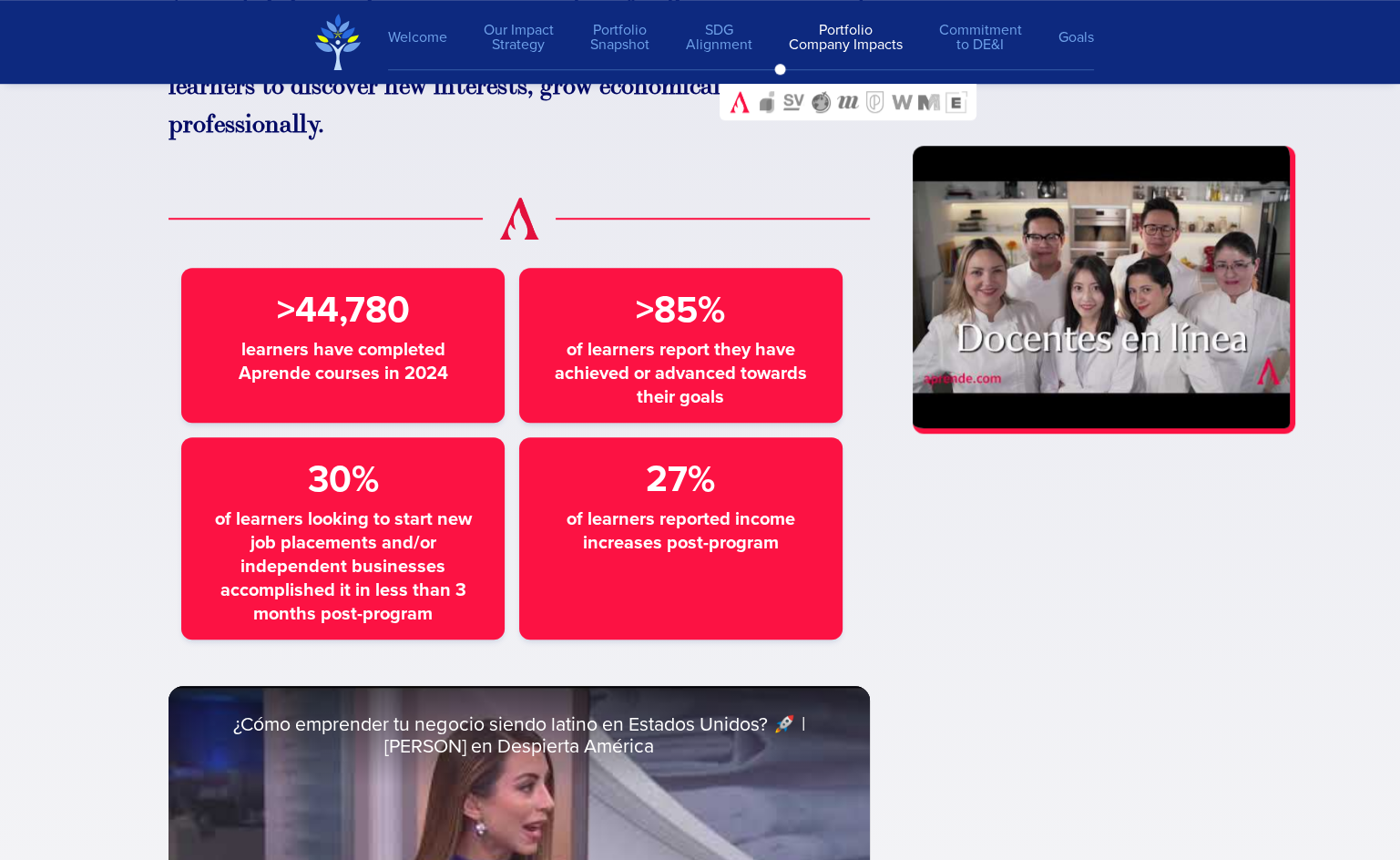click at bounding box center [1072, 472] 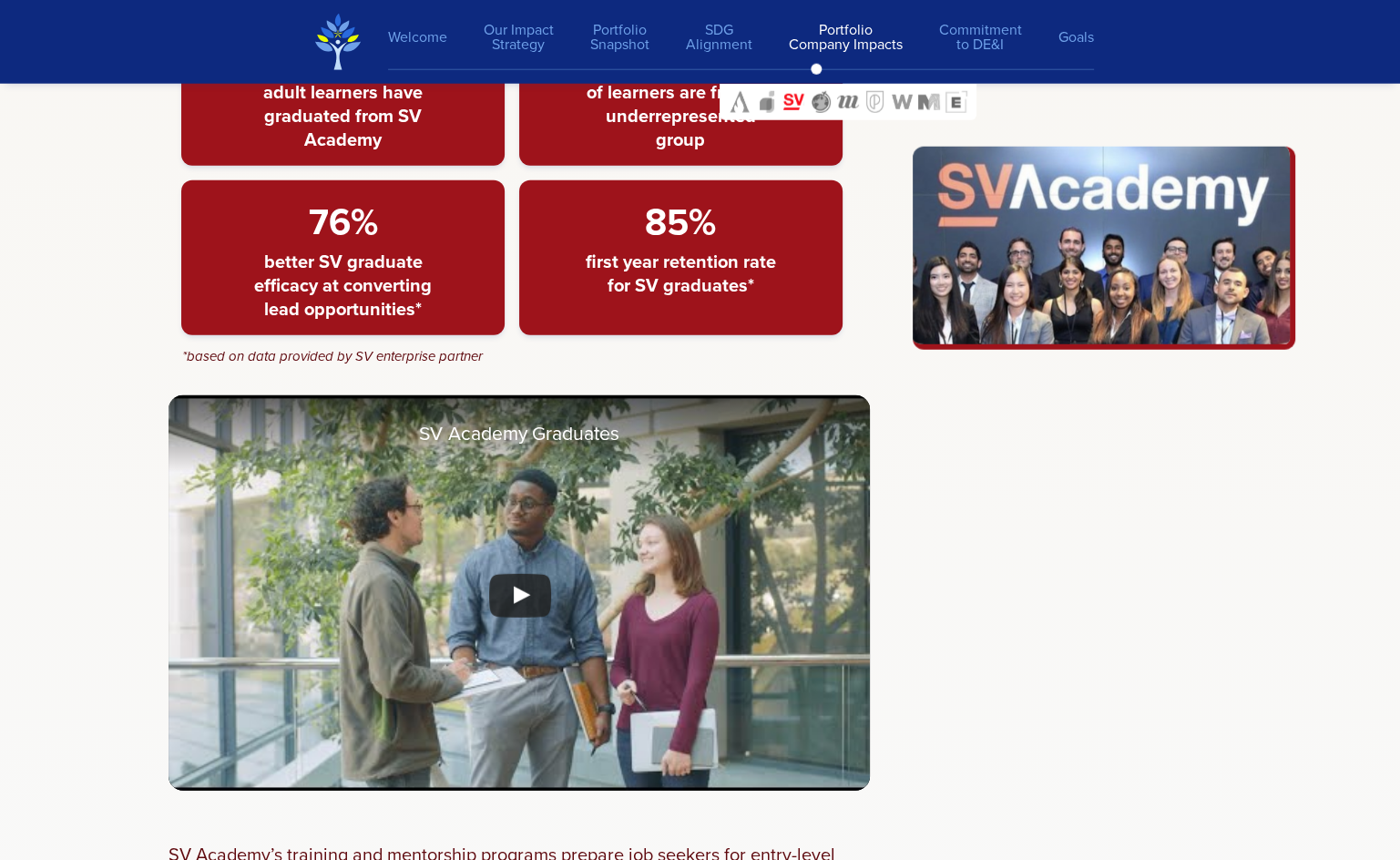 click at bounding box center [1072, 267] 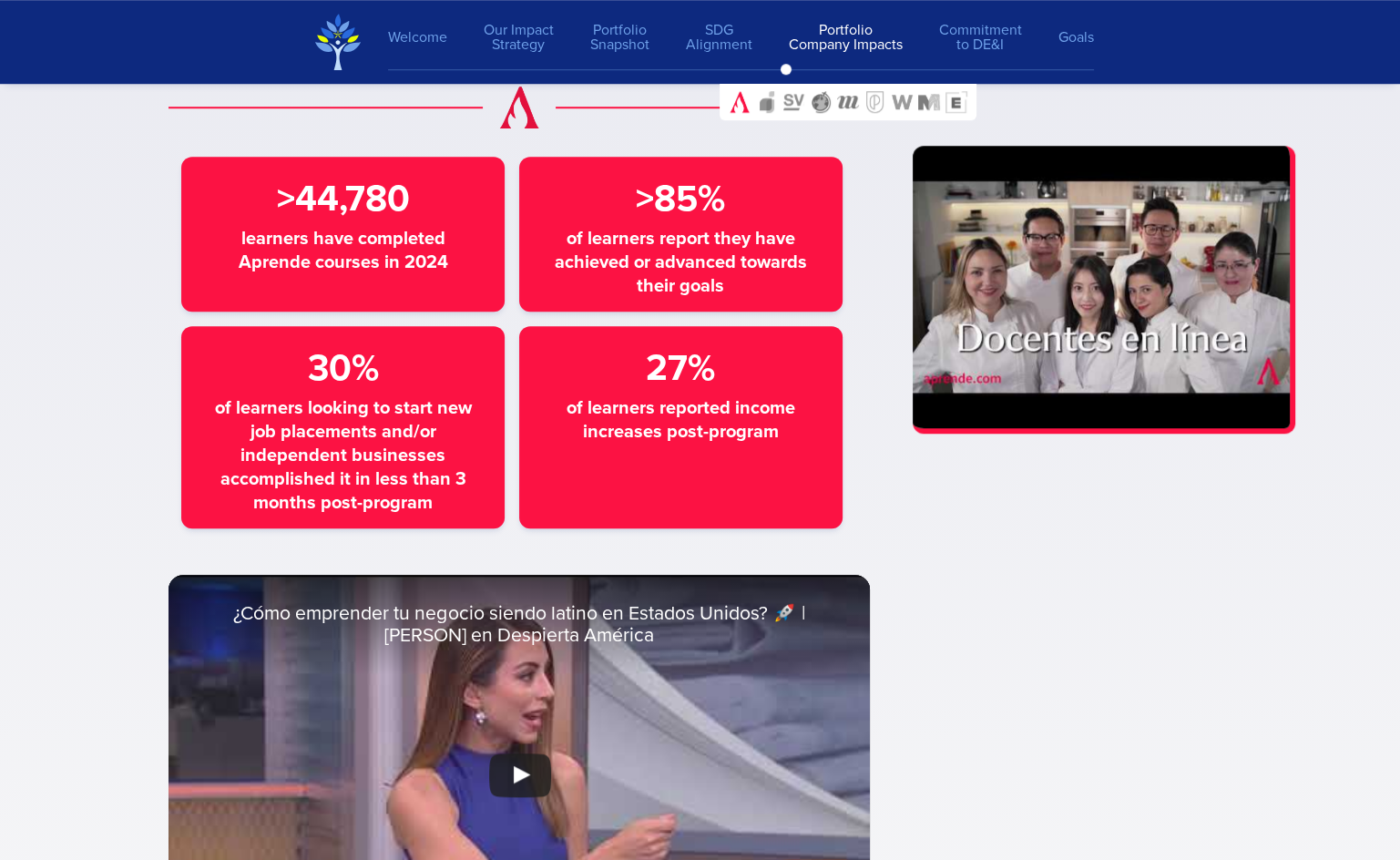 scroll, scrollTop: 8297, scrollLeft: 0, axis: vertical 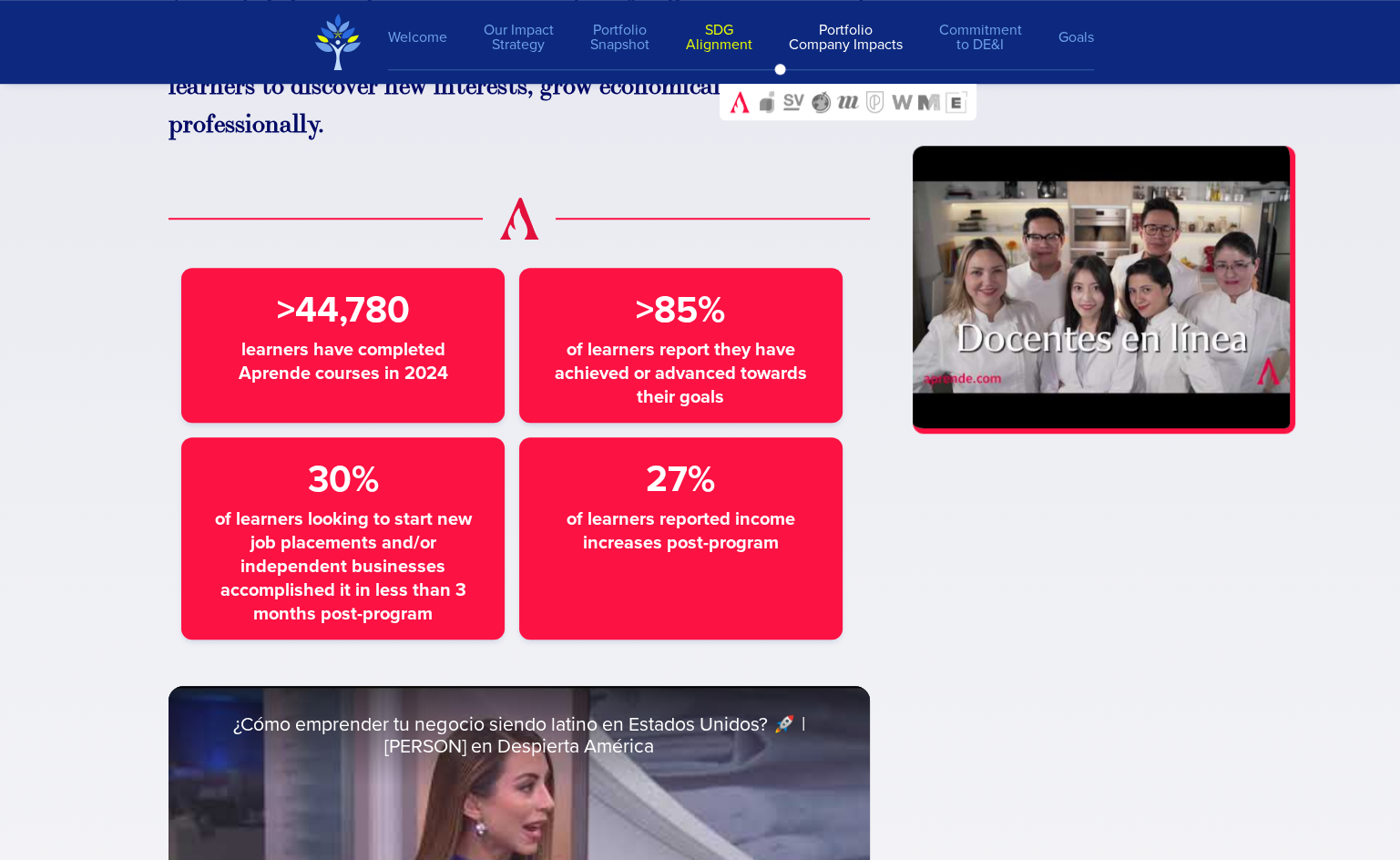 click on "SDG Alignment" at bounding box center (719, 37) 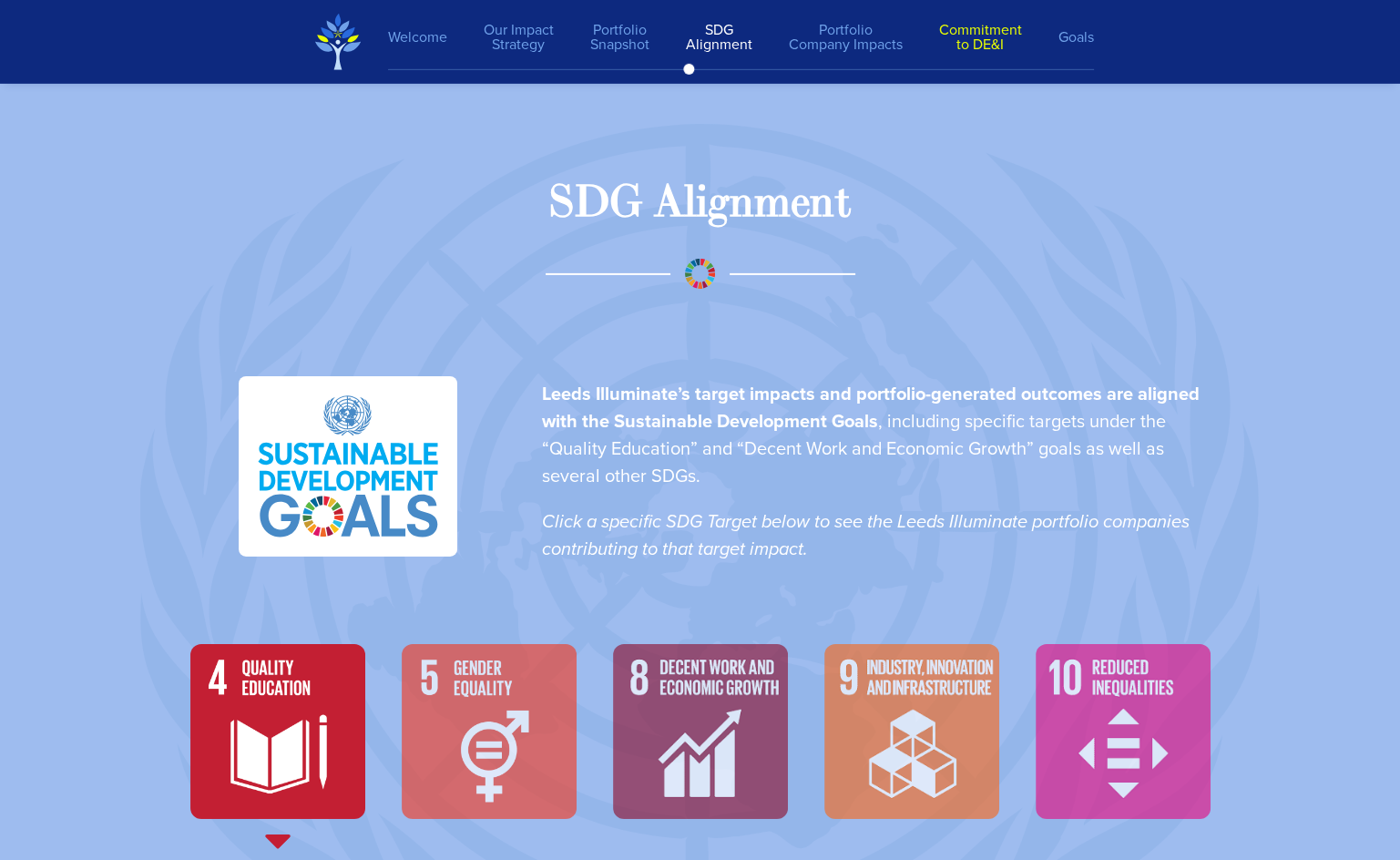 scroll, scrollTop: 5892, scrollLeft: 0, axis: vertical 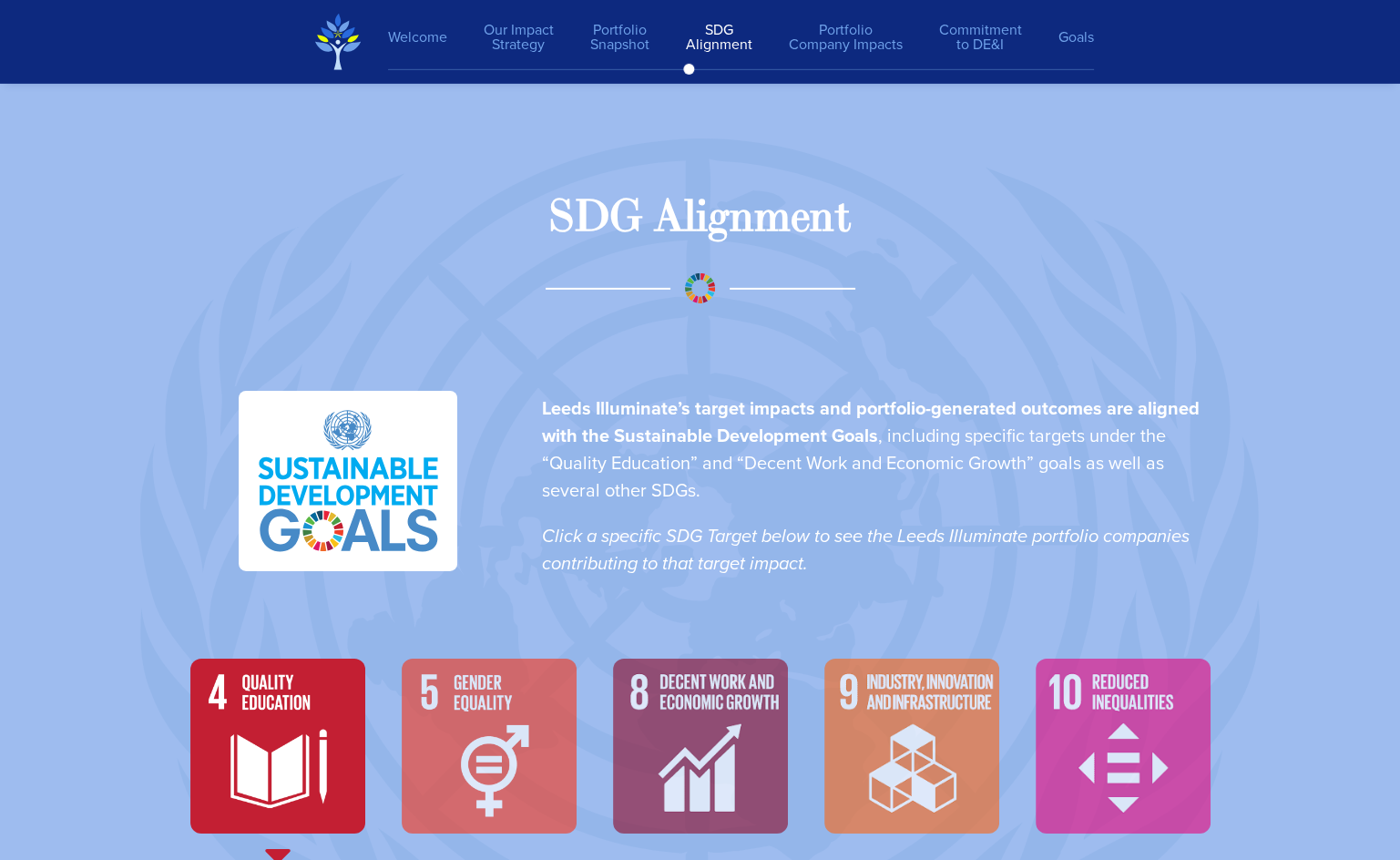 click on "Leeds Illuminate’s target impacts and portfolio-generated outcomes are aligned with the Sustainable Development Goals , including specific targets under the “Quality Education” and “Decent Work and Economic Growth” goals as well as several other SDGs." at bounding box center [875, 449] 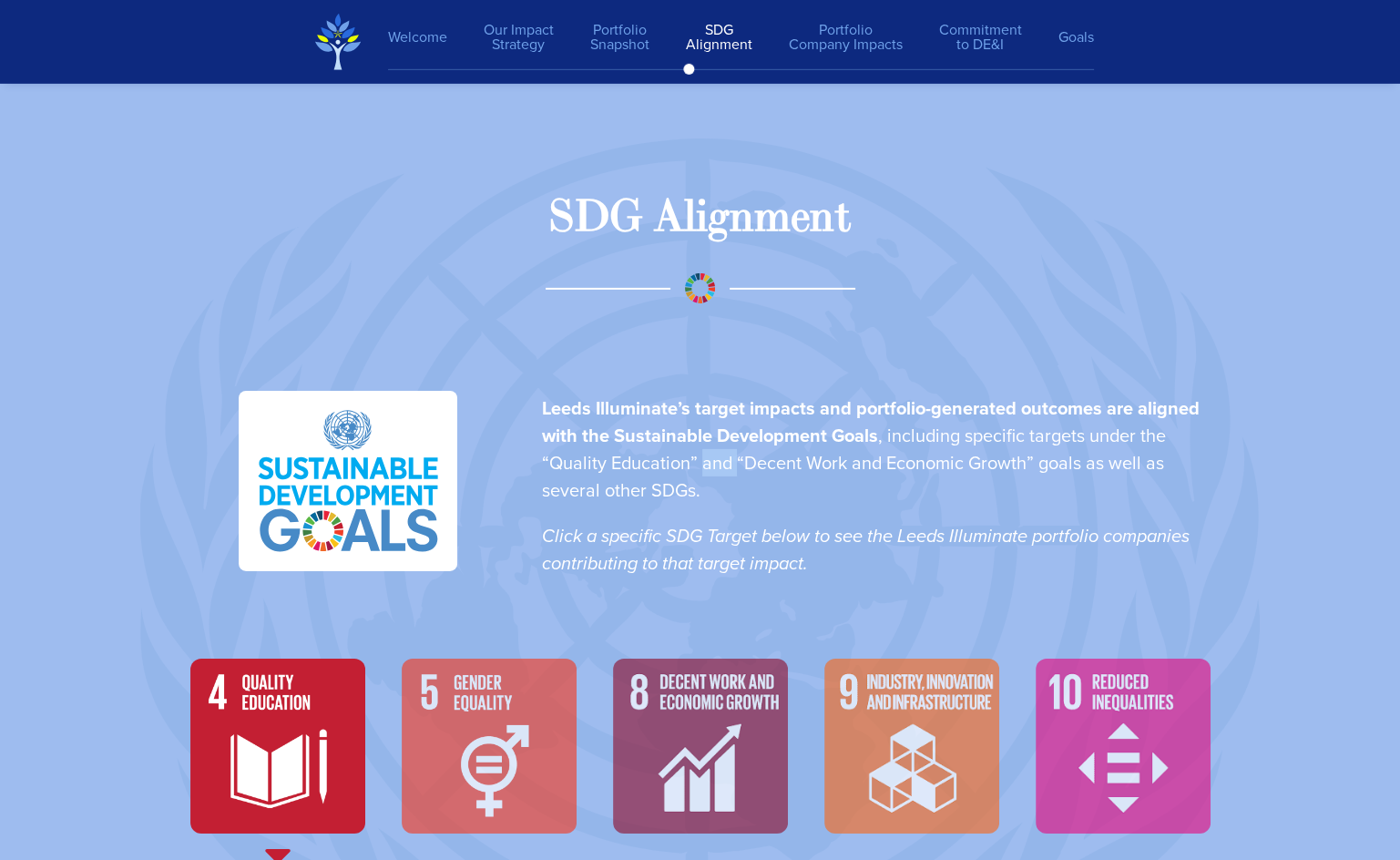 click on "Leeds Illuminate’s target impacts and portfolio-generated outcomes are aligned with the Sustainable Development Goals , including specific targets under the “Quality Education” and “Decent Work and Economic Growth” goals as well as several other SDGs." at bounding box center (875, 449) 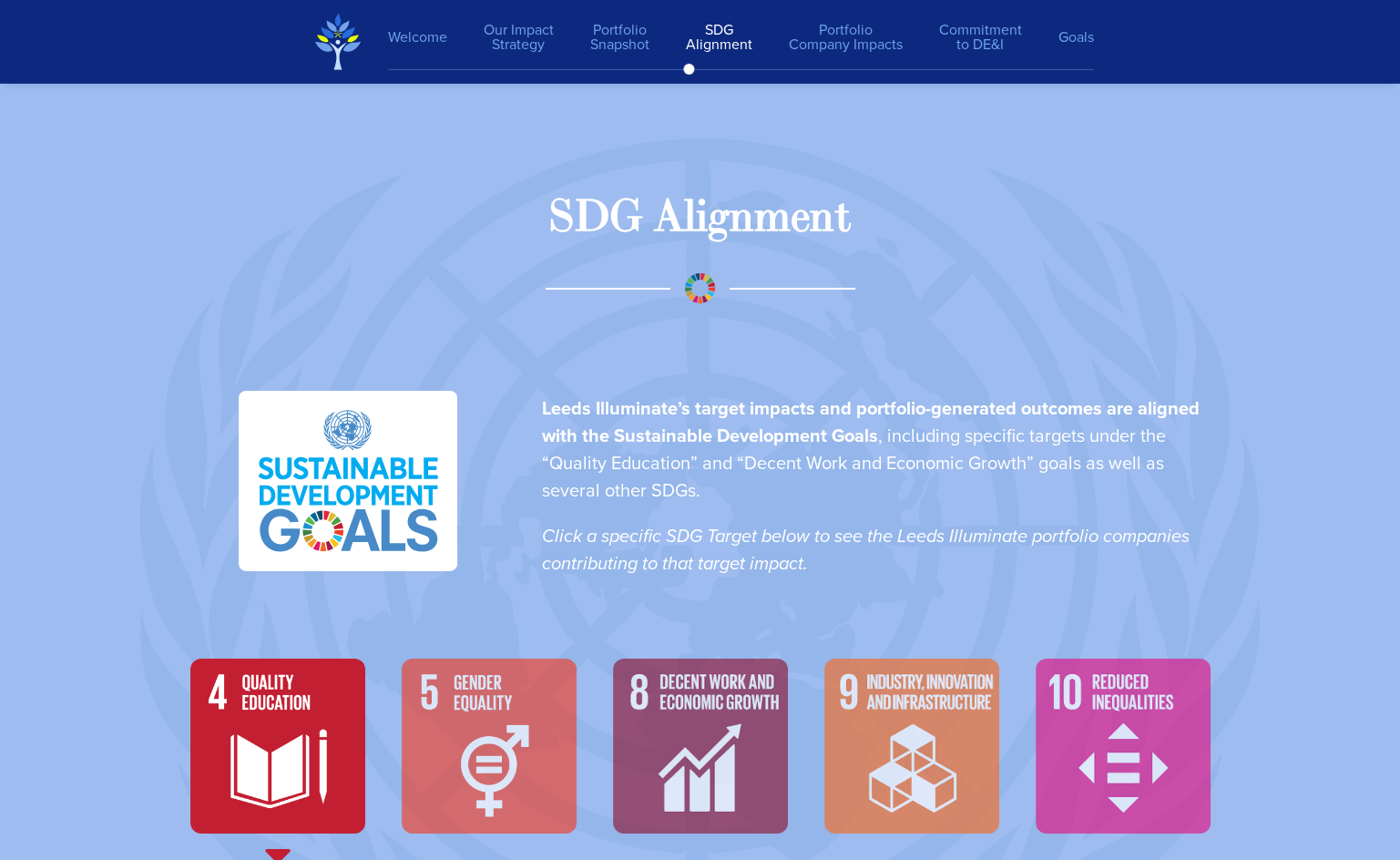 click on "Leeds Illuminate’s target impacts and portfolio-generated outcomes are aligned with the Sustainable Development Goals , including specific targets under the “Quality Education” and “Decent Work and Economic Growth” goals as well as several other SDGs." at bounding box center (875, 449) 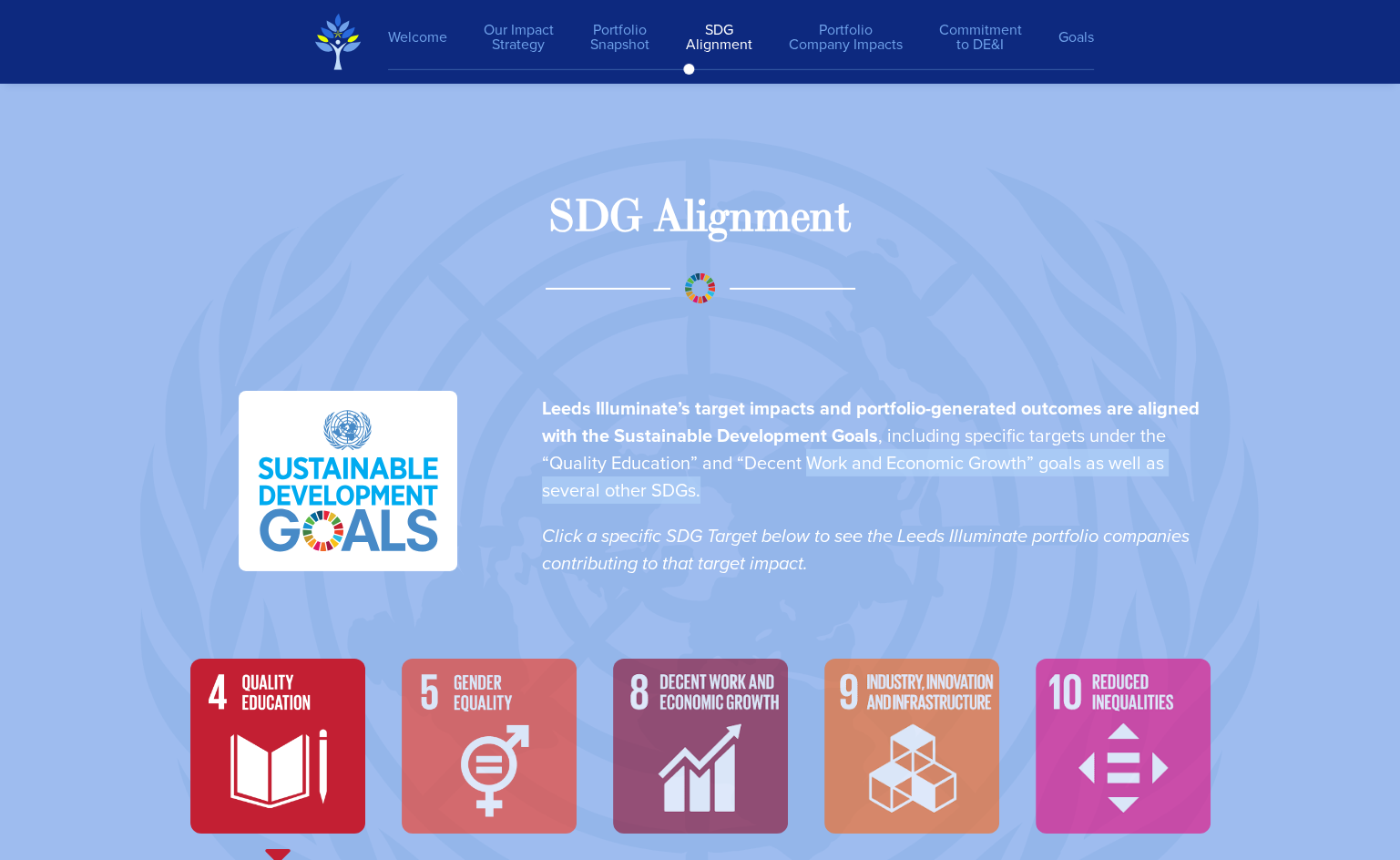 drag, startPoint x: 829, startPoint y: 474, endPoint x: 777, endPoint y: 455, distance: 55.36244 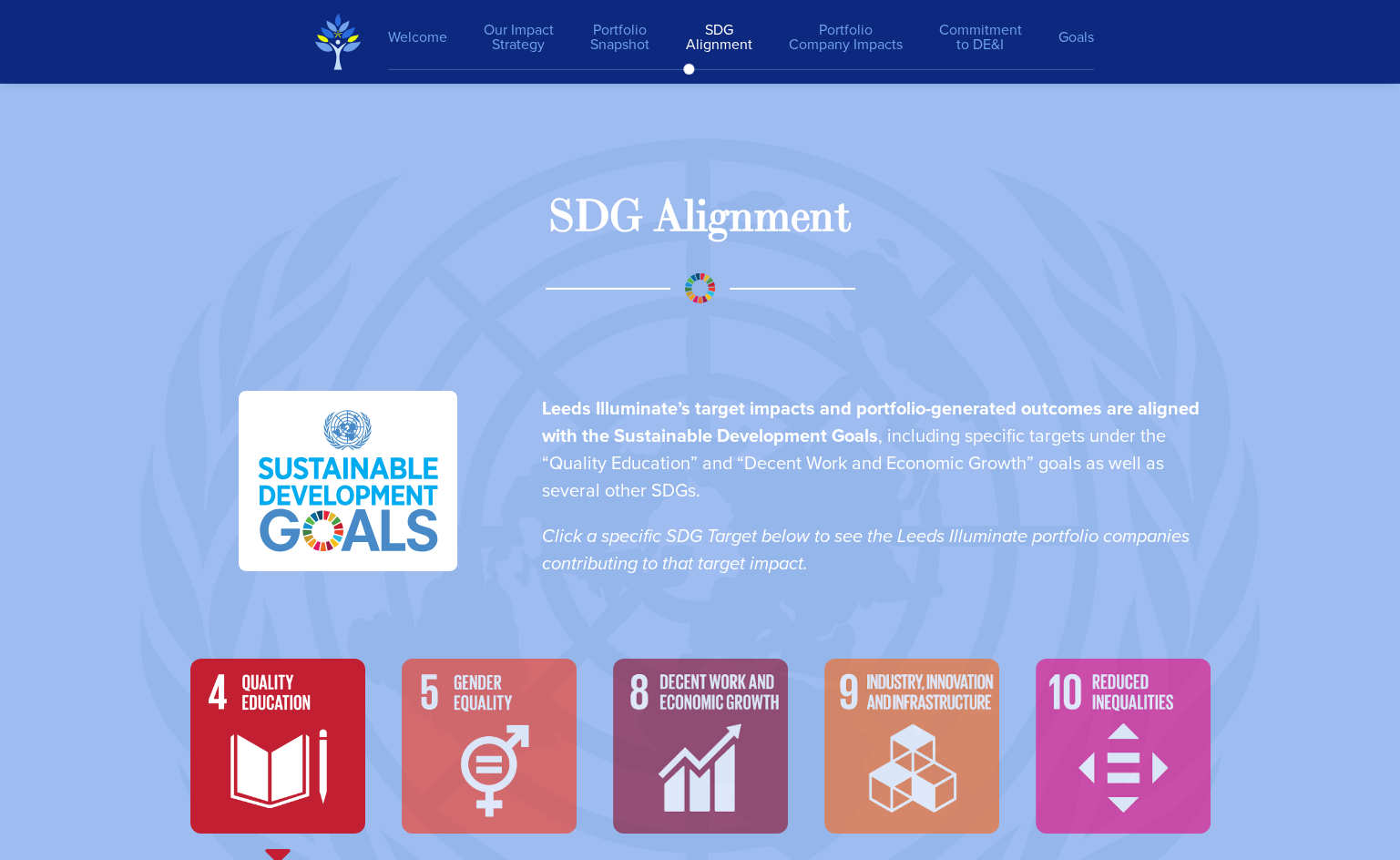 click on "Leeds Illuminate’s target impacts and portfolio-generated outcomes are aligned with the Sustainable Development Goals , including specific targets under the “Quality Education” and “Decent Work and Economic Growth” goals as well as several other SDGs." at bounding box center (875, 449) 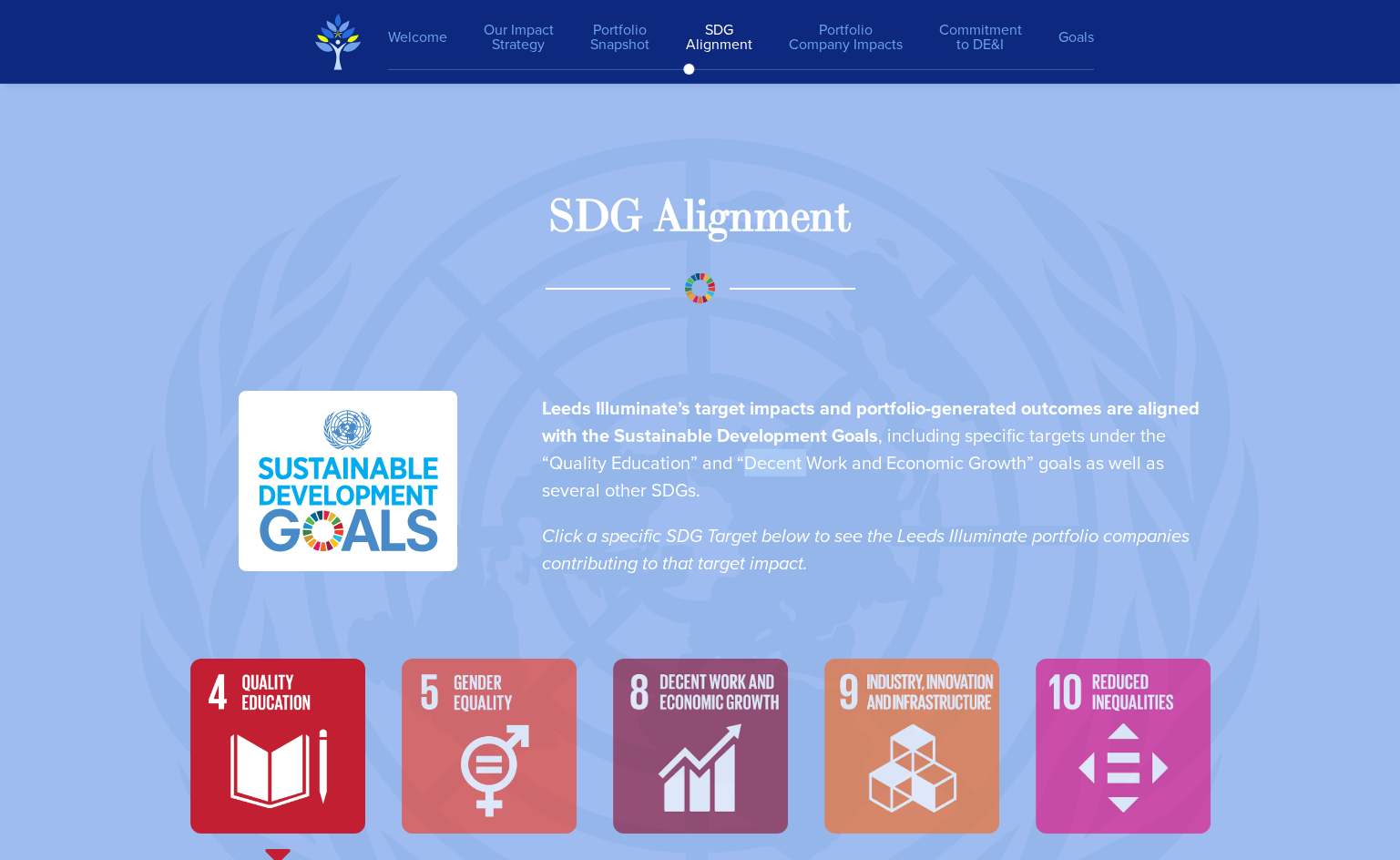 click on "Leeds Illuminate’s target impacts and portfolio-generated outcomes are aligned with the Sustainable Development Goals , including specific targets under the “Quality Education” and “Decent Work and Economic Growth” goals as well as several other SDGs." at bounding box center [875, 449] 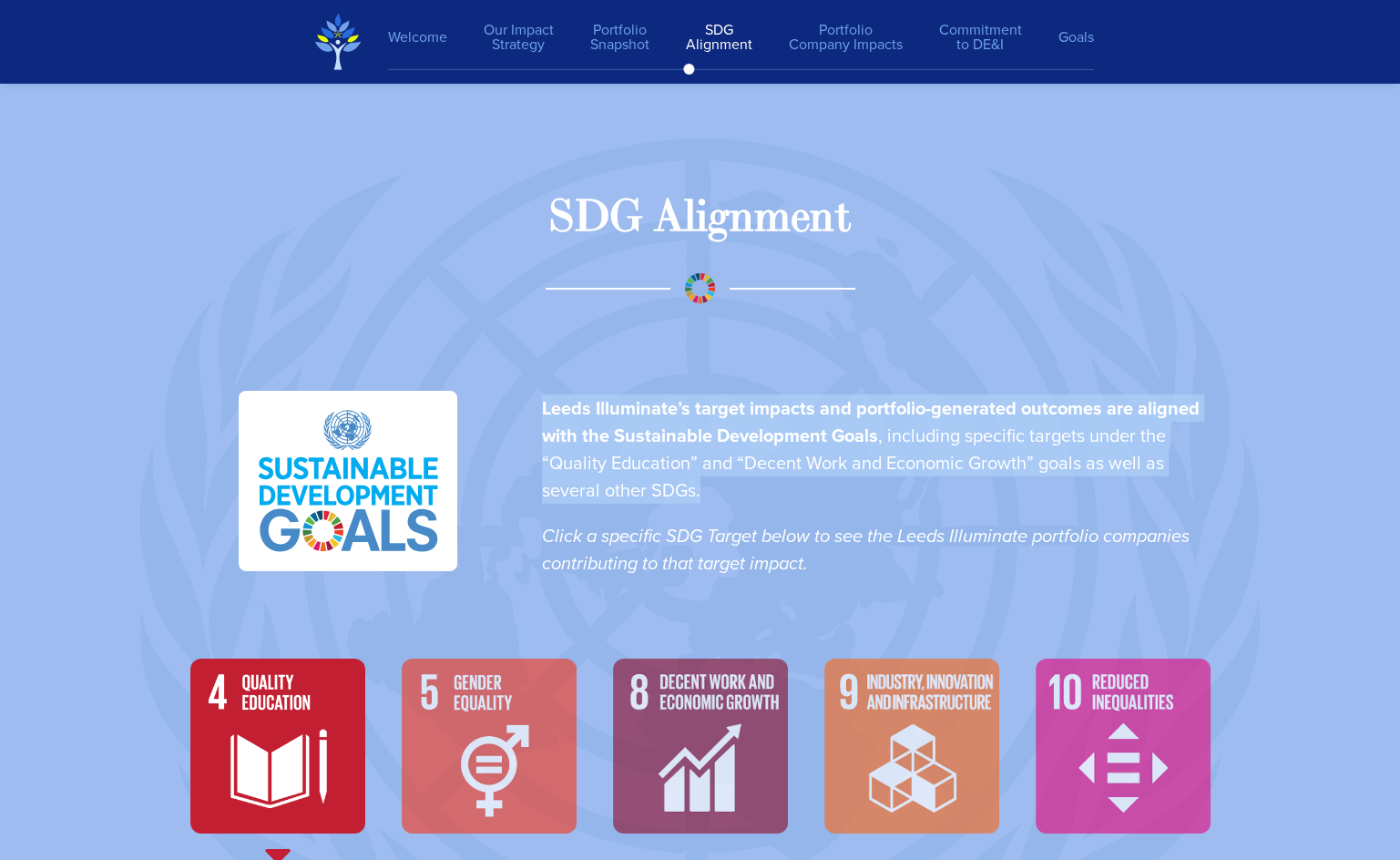 click on "Leeds Illuminate’s target impacts and portfolio-generated outcomes are aligned with the Sustainable Development Goals , including specific targets under the “Quality Education” and “Decent Work and Economic Growth” goals as well as several other SDGs." at bounding box center [875, 449] 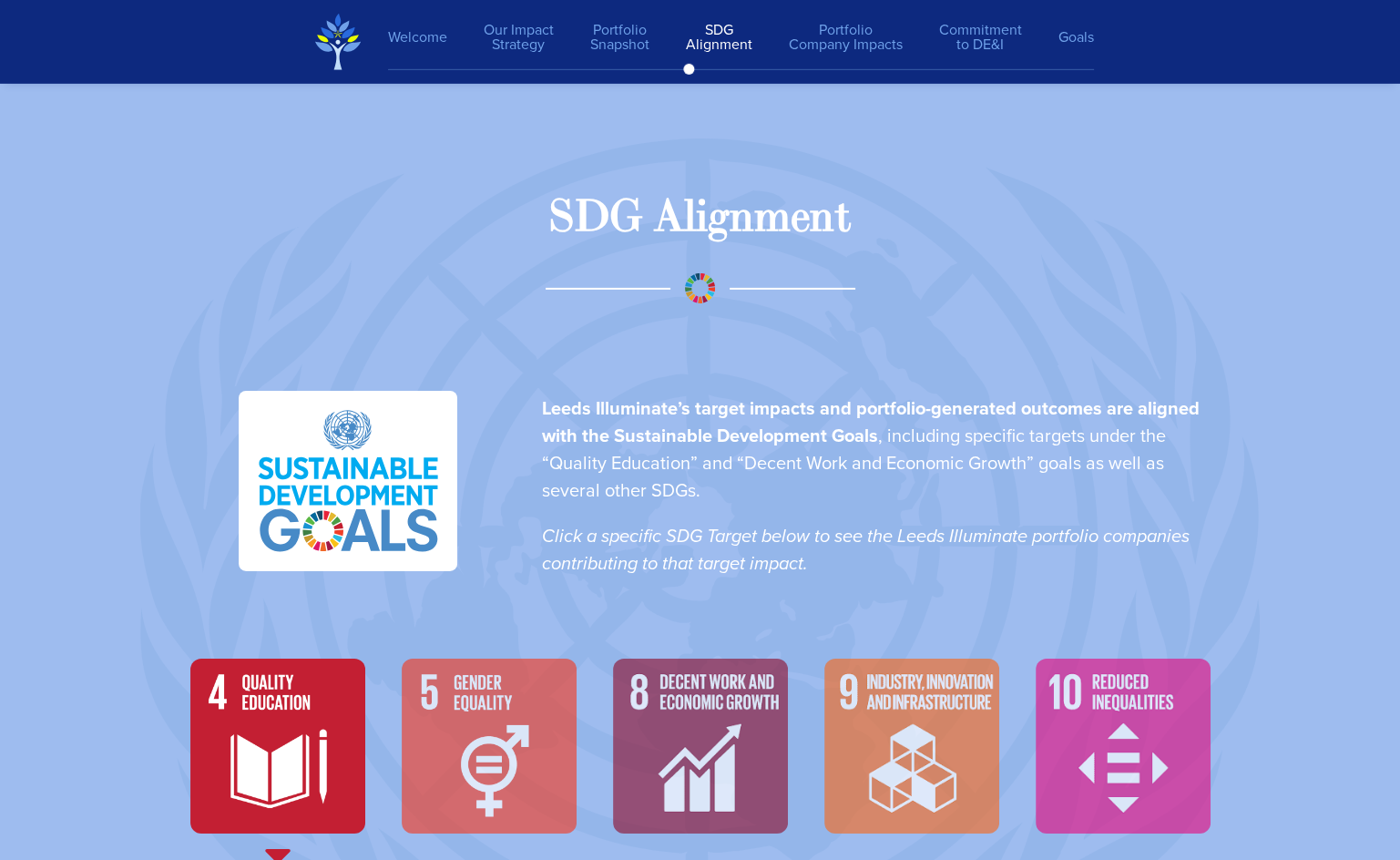 click on "Leeds Illuminate’s target impacts and portfolio-generated outcomes are aligned with the Sustainable Development Goals , including specific targets under the “Quality Education” and “Decent Work and Economic Growth” goals as well as several other SDGs." at bounding box center (875, 449) 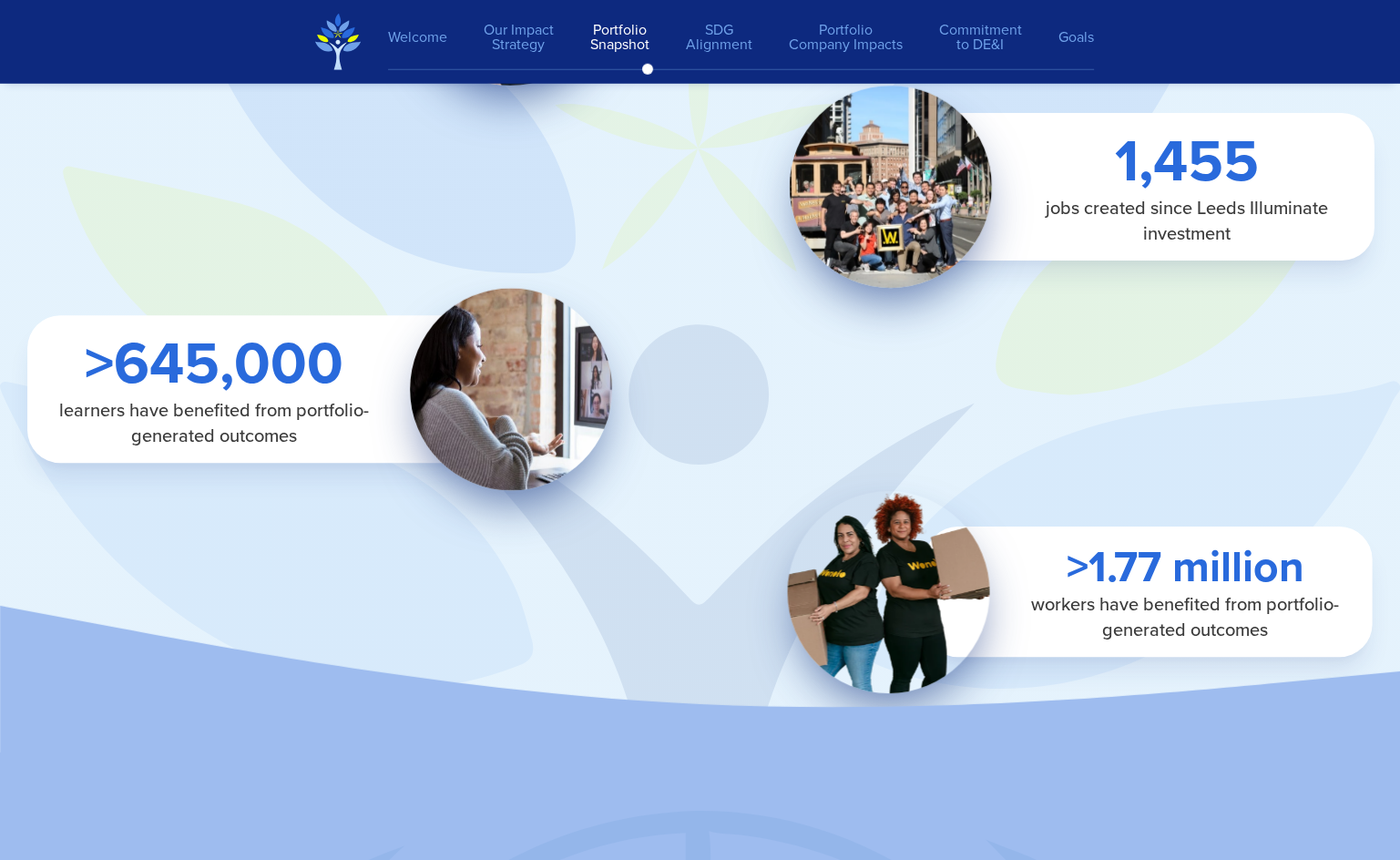 scroll, scrollTop: 4890, scrollLeft: 0, axis: vertical 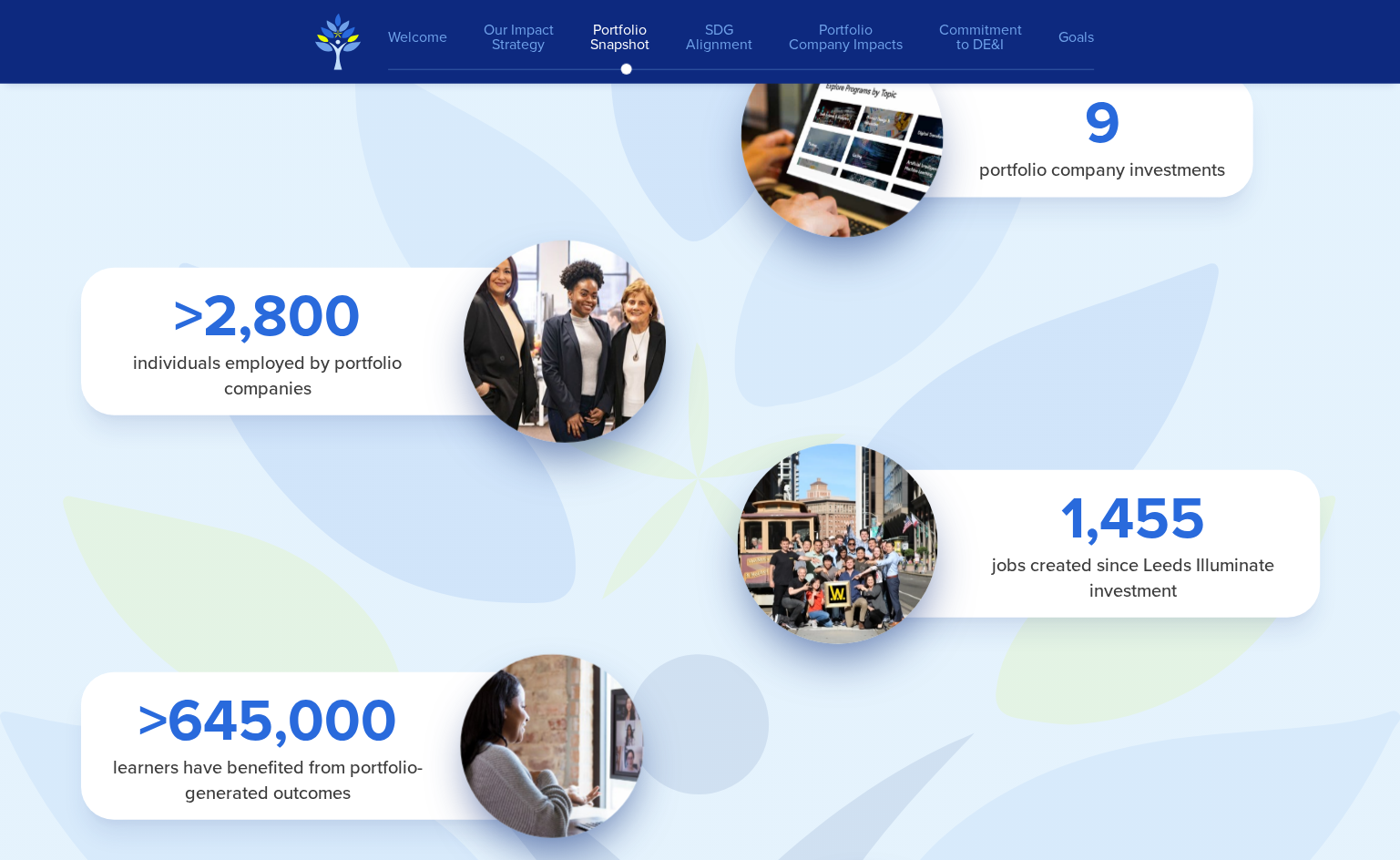 click at bounding box center [837, 544] 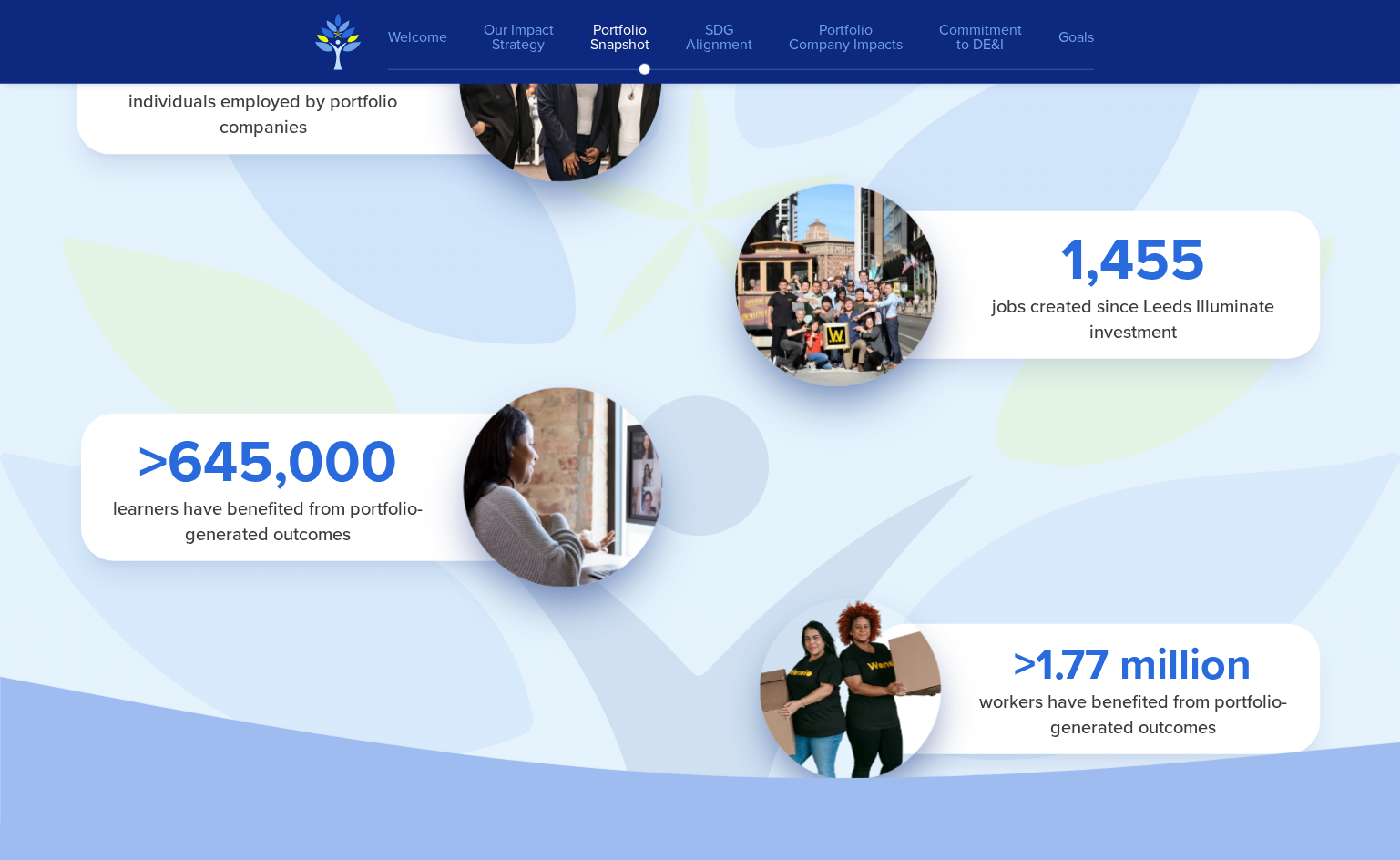scroll, scrollTop: 5255, scrollLeft: 0, axis: vertical 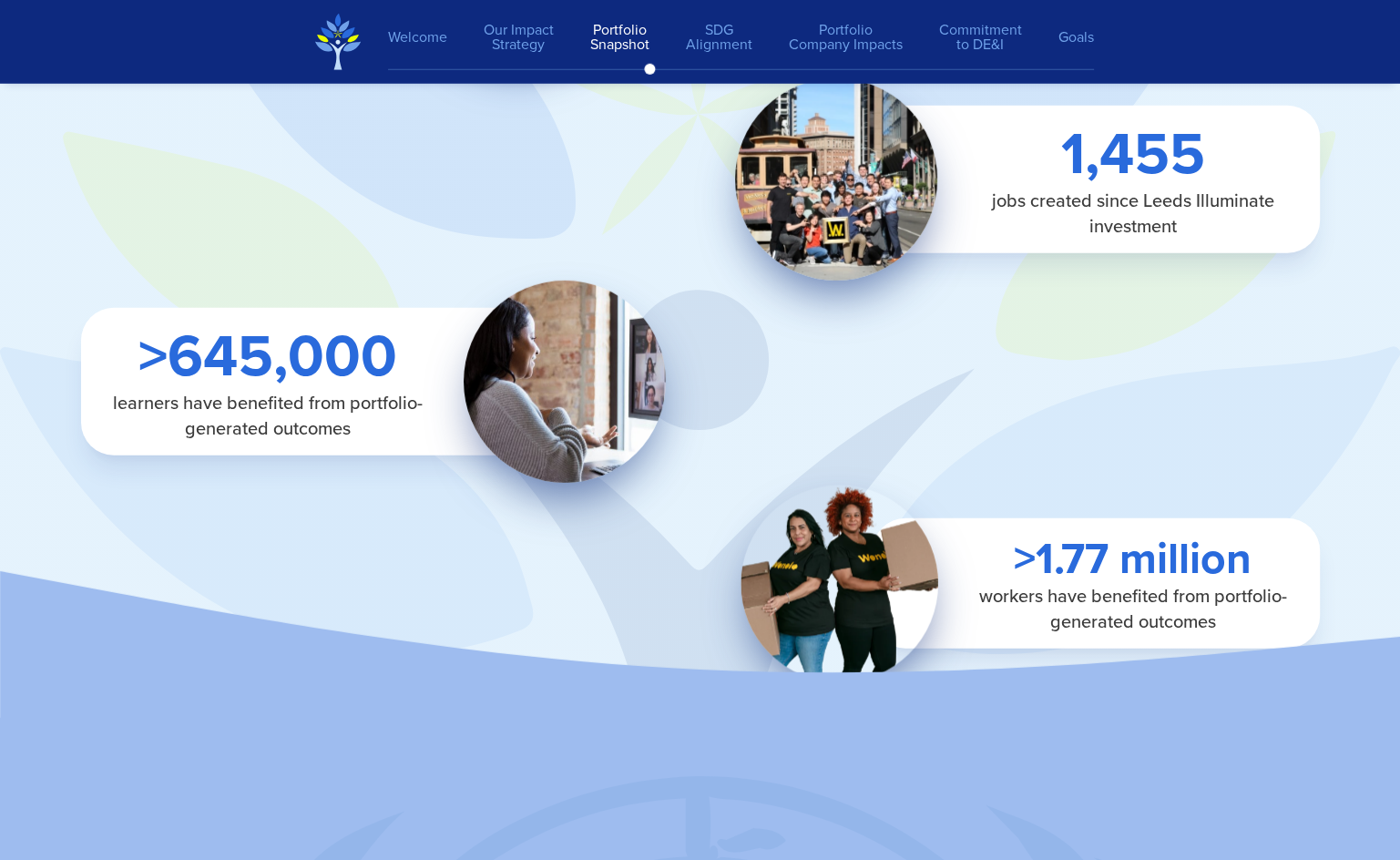 click at bounding box center [839, 583] 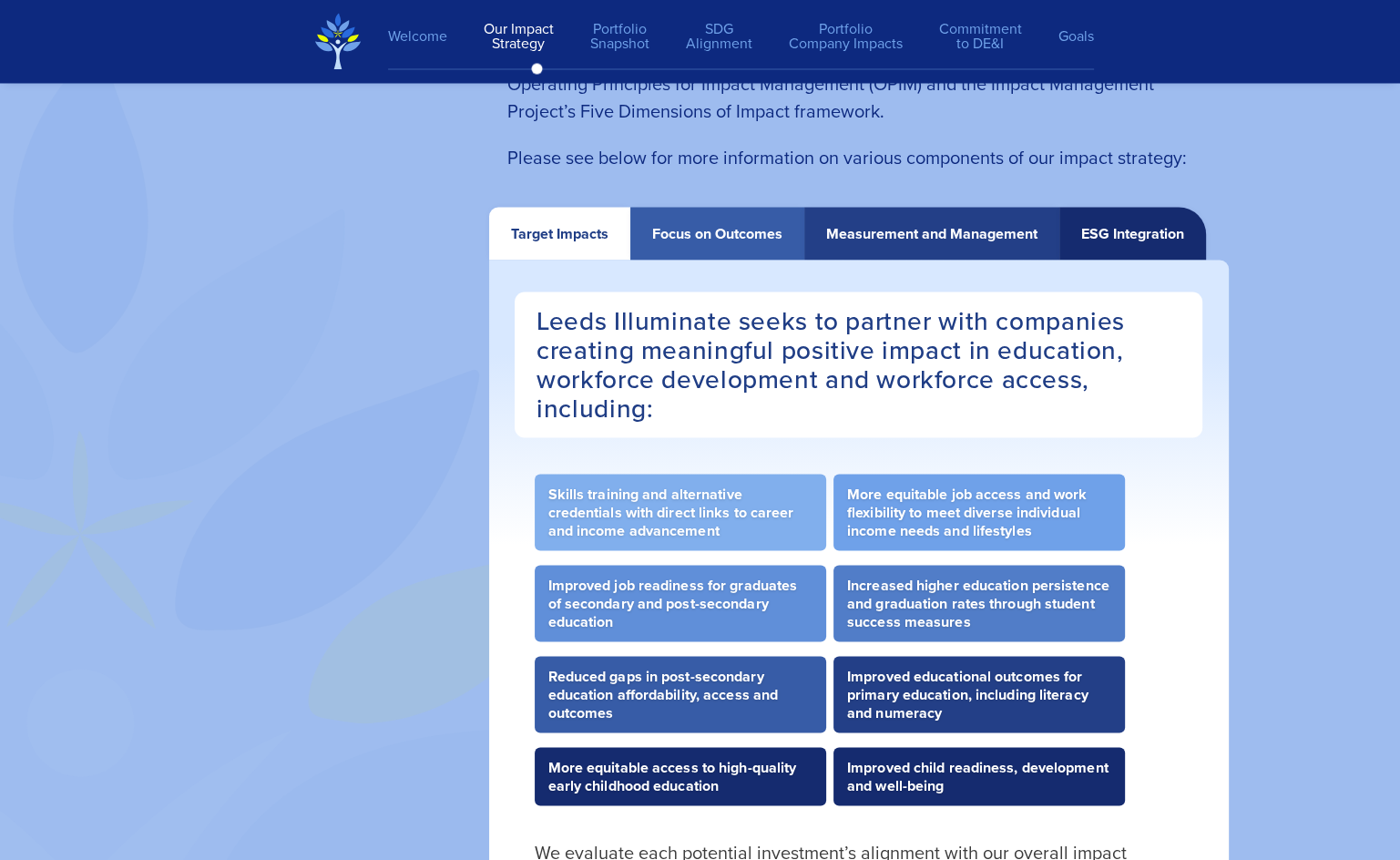 scroll, scrollTop: 3342, scrollLeft: 0, axis: vertical 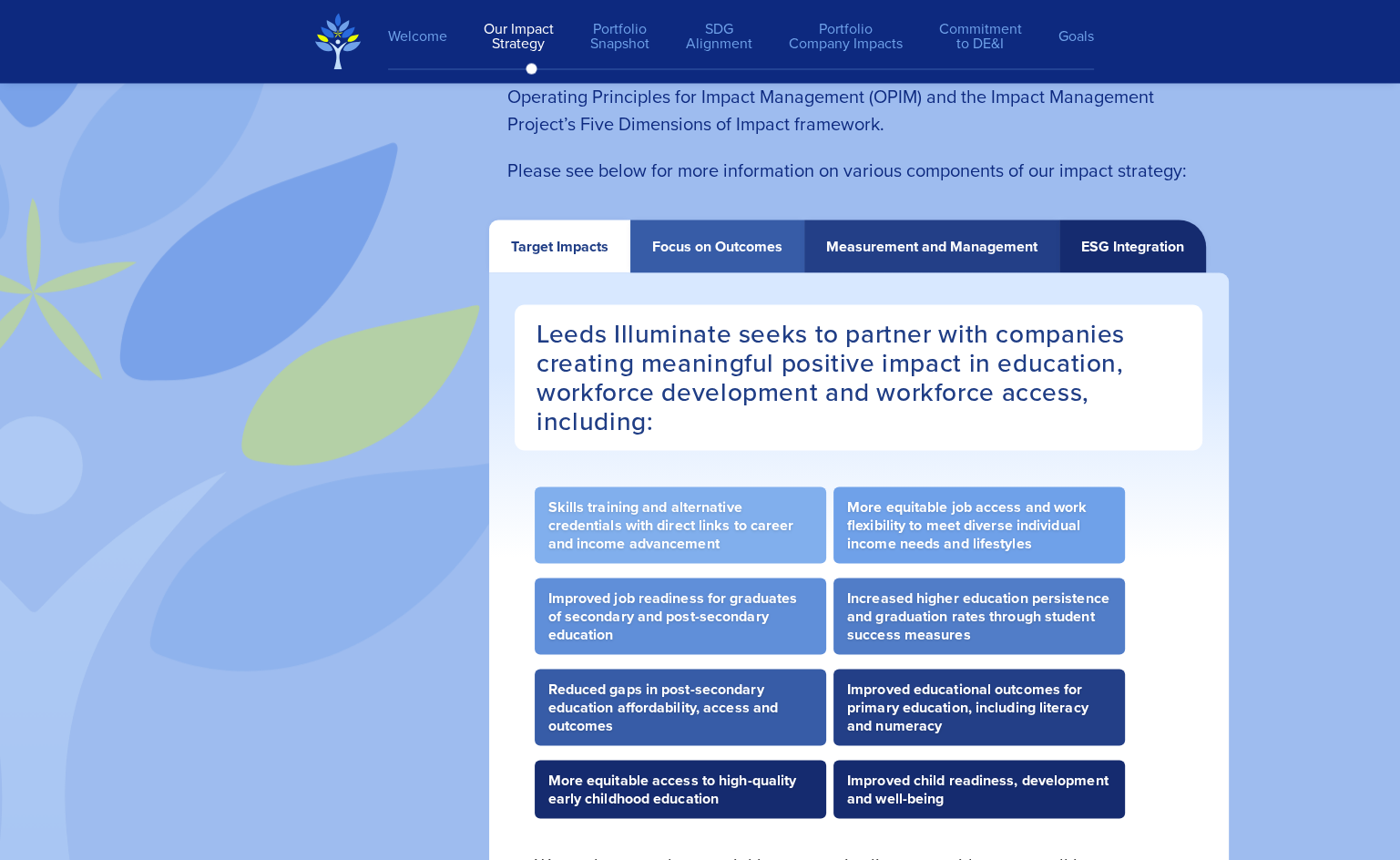 click on "Measurement and Management" at bounding box center (932, 246) 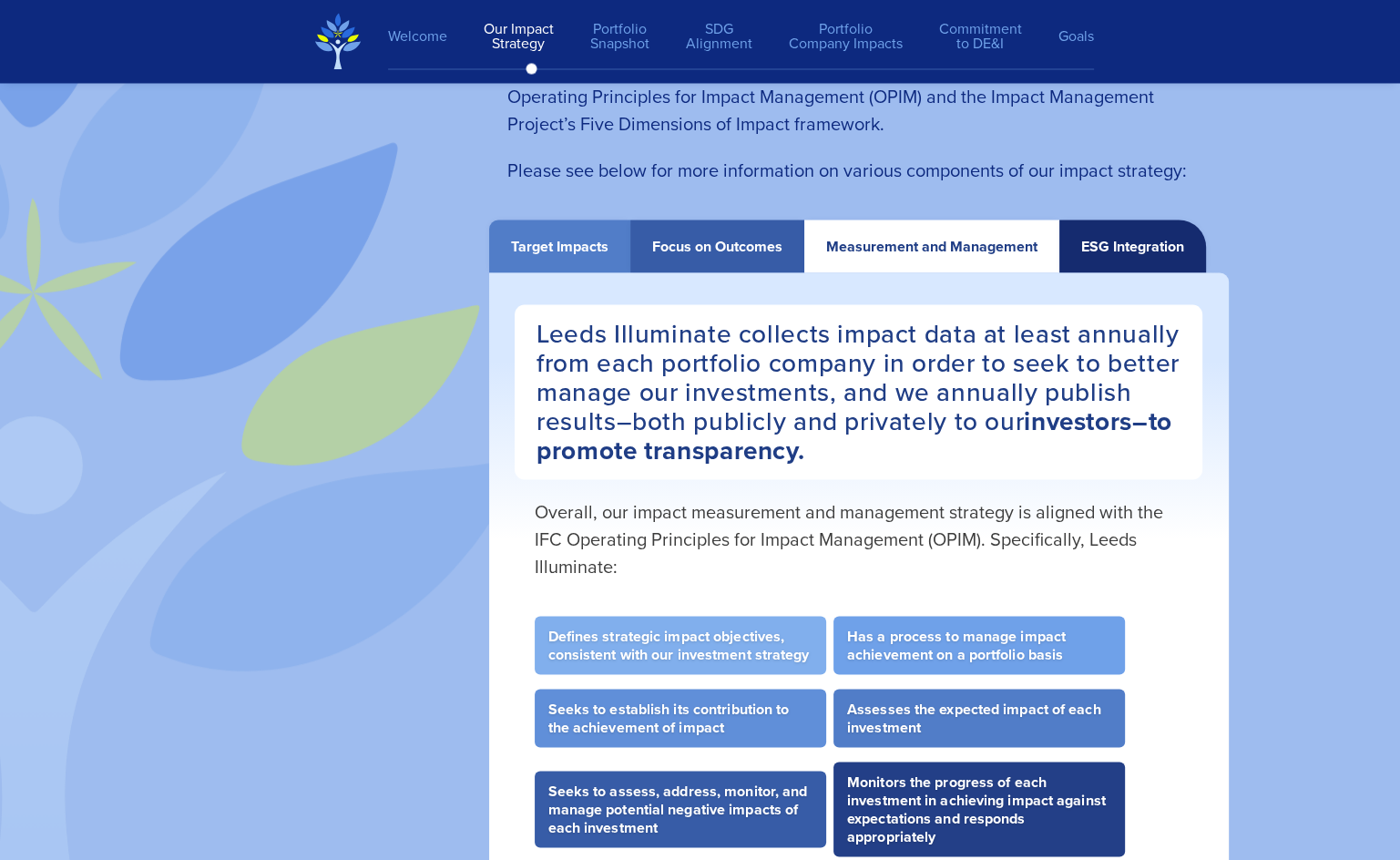 click on "ESG Integration" at bounding box center [1132, 246] 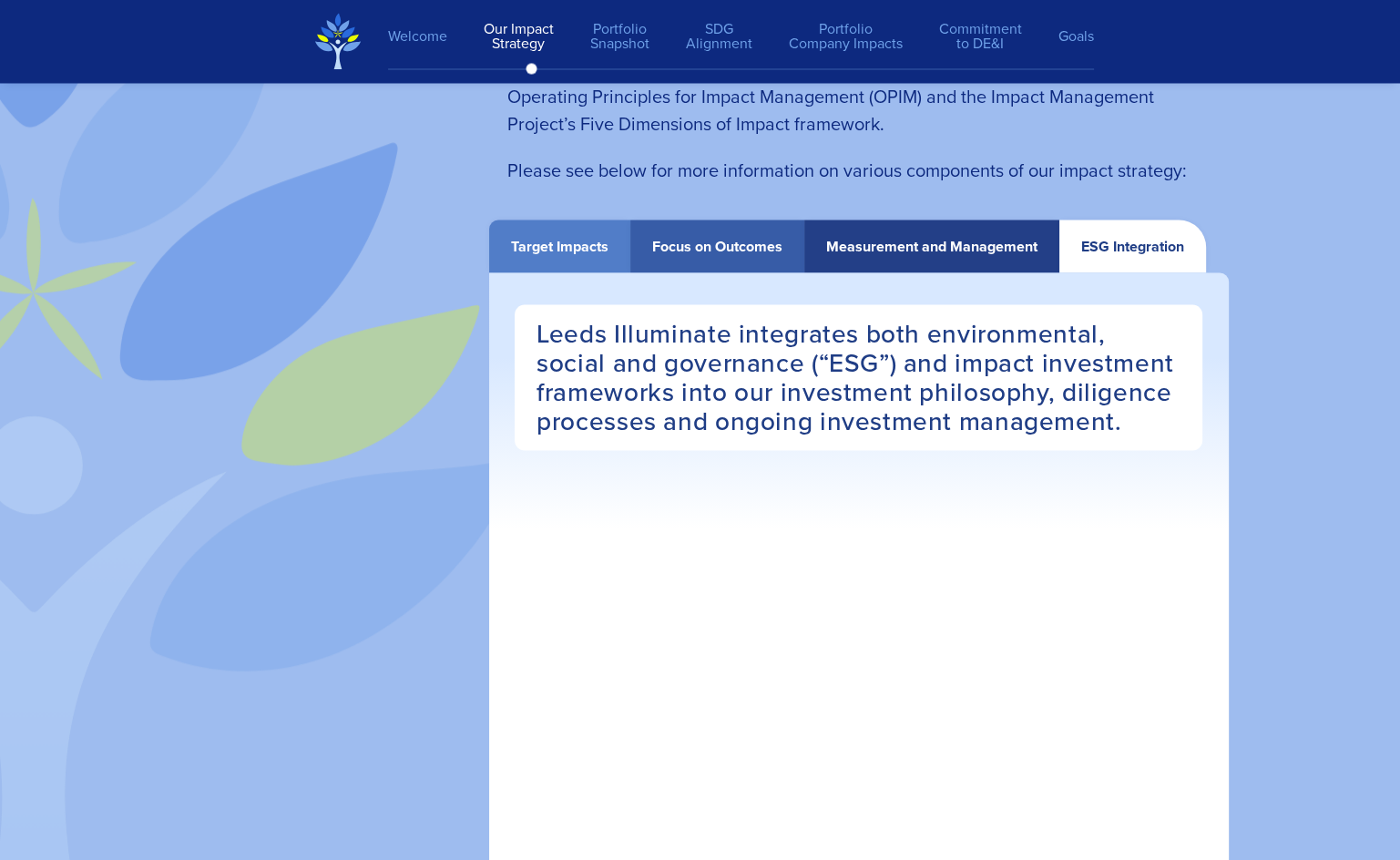 click on "ESG Integration" at bounding box center [1132, 246] 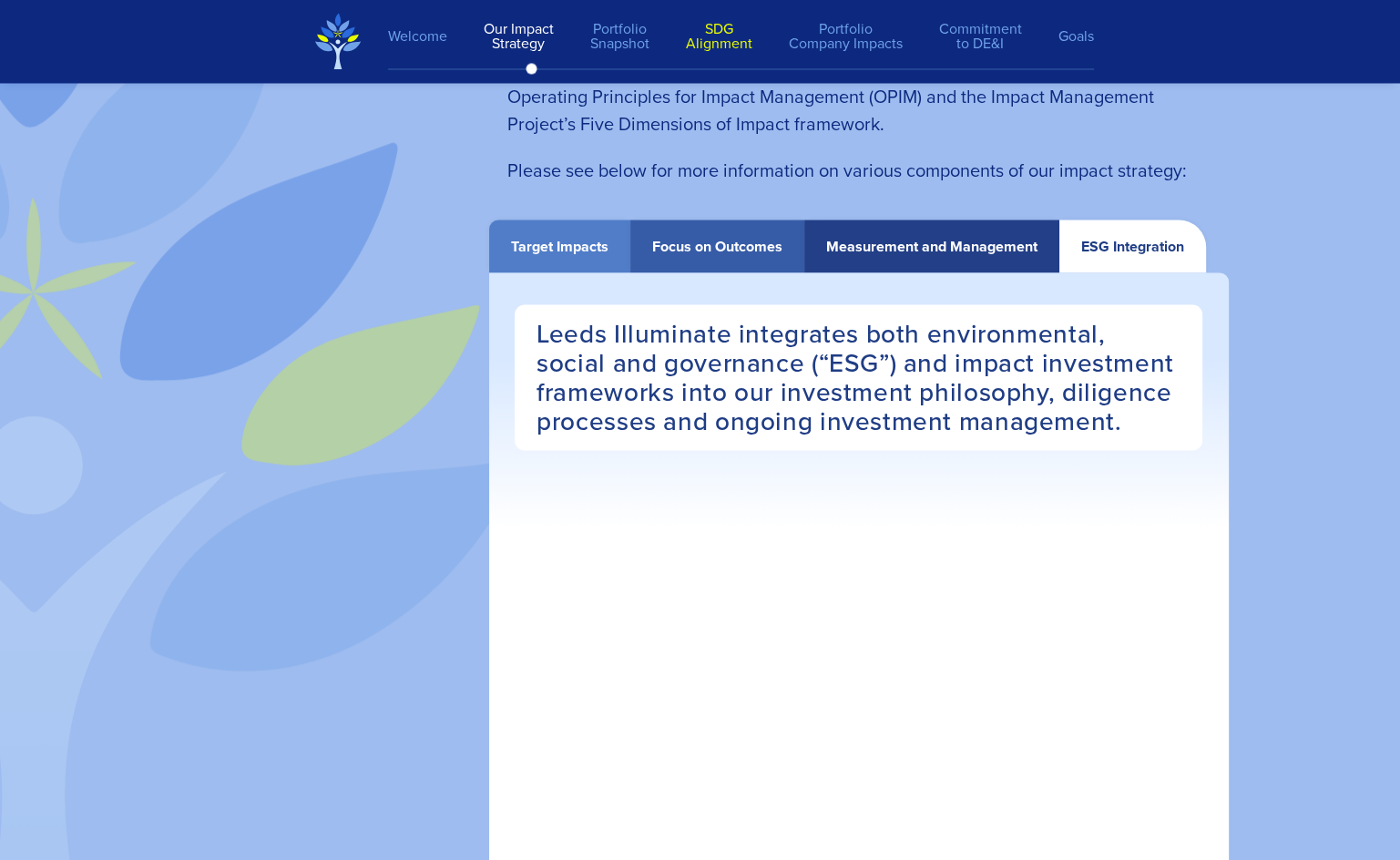 click on "SDG Alignment" at bounding box center (719, 37) 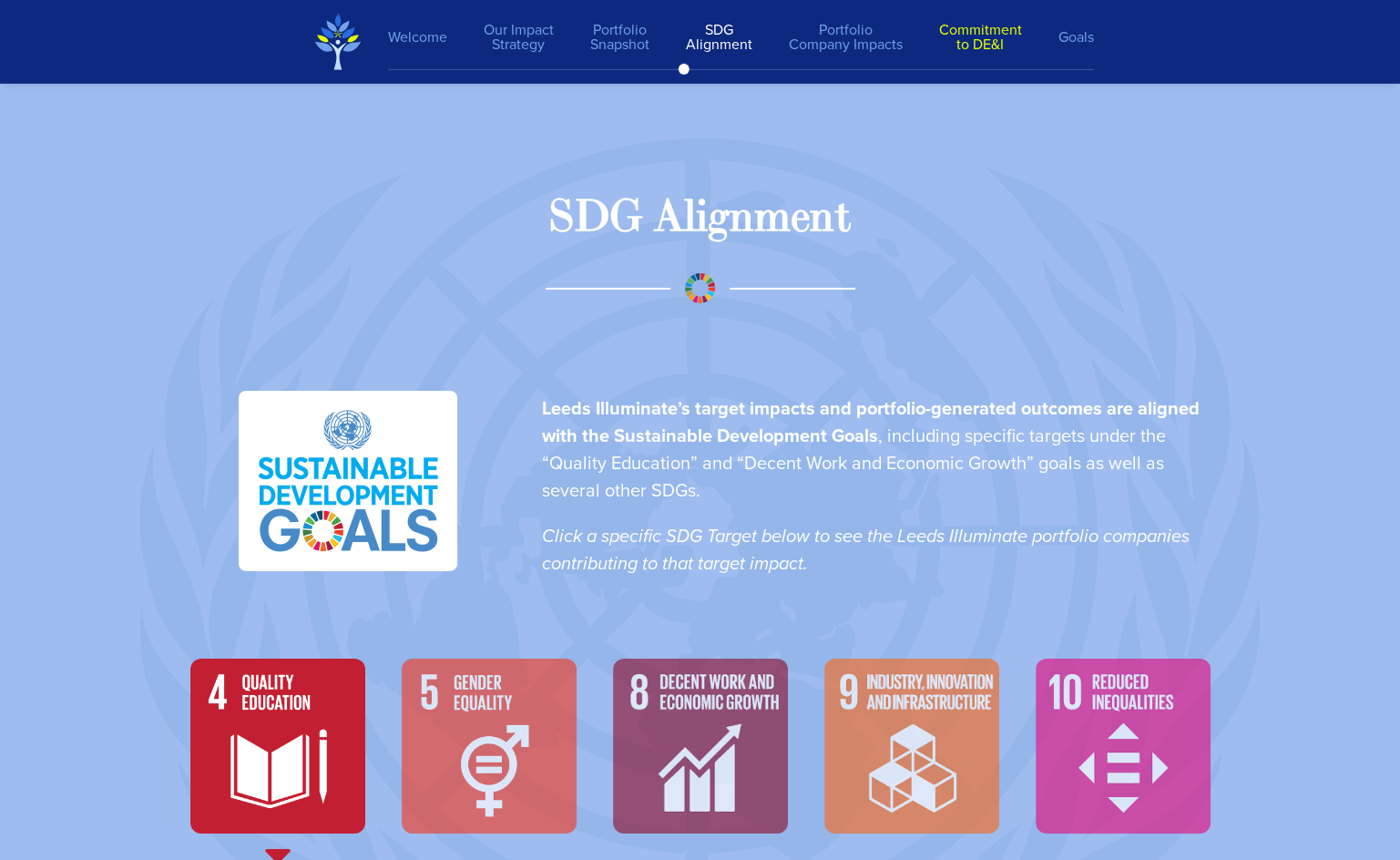 click on "Commitment to DE&I" at bounding box center (980, 37) 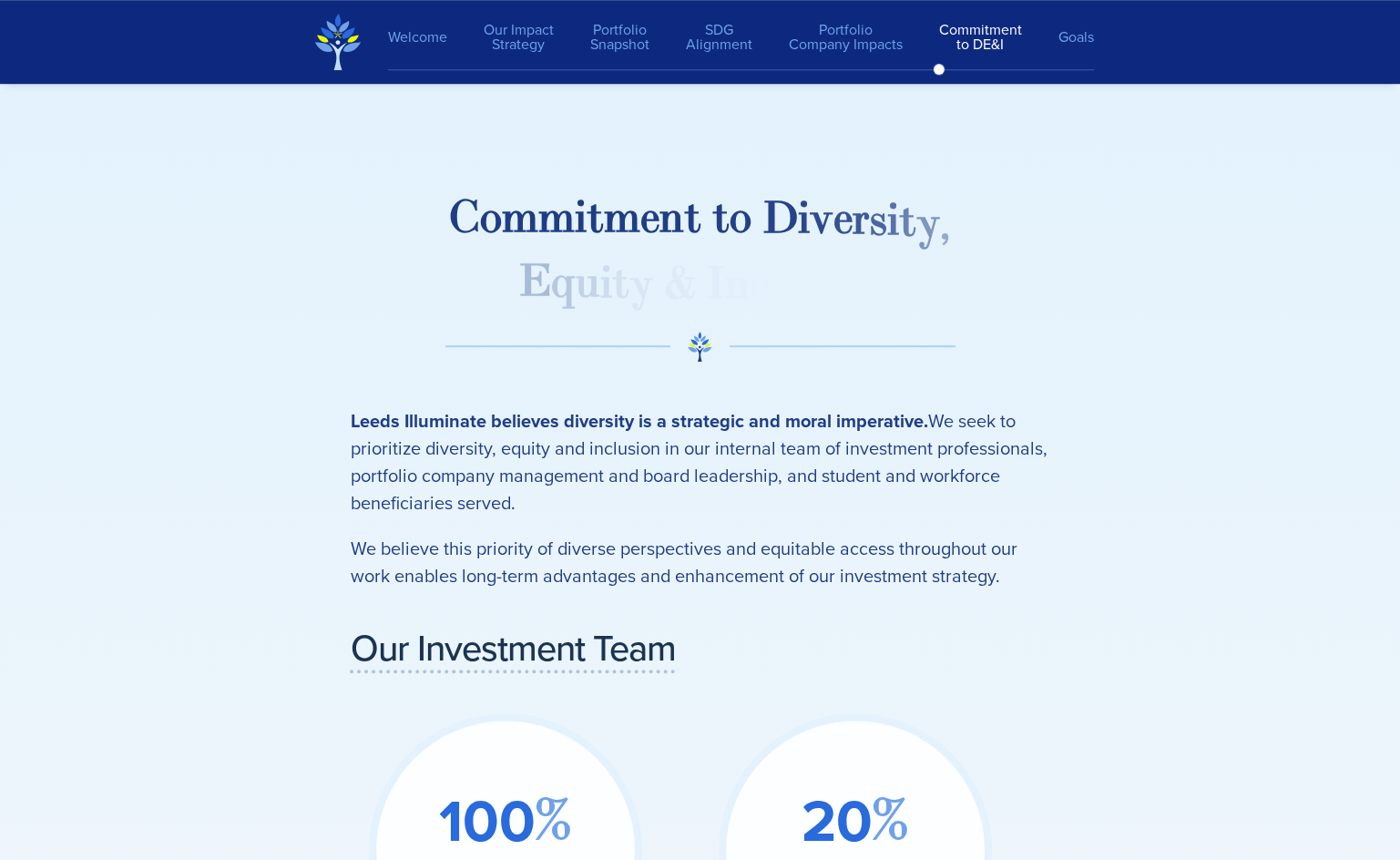 scroll, scrollTop: 22368, scrollLeft: 0, axis: vertical 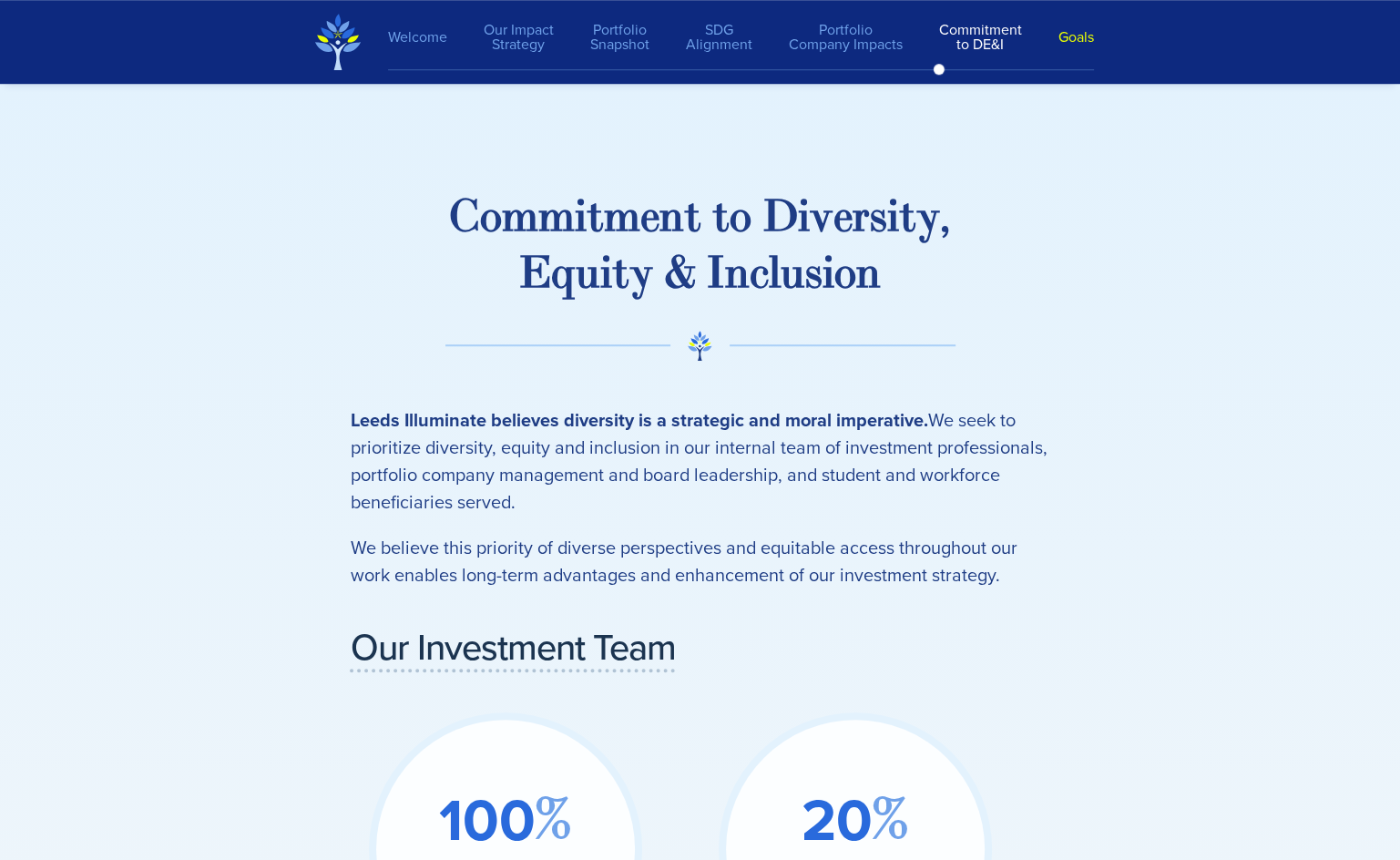 click on "Goals" at bounding box center [1067, 37] 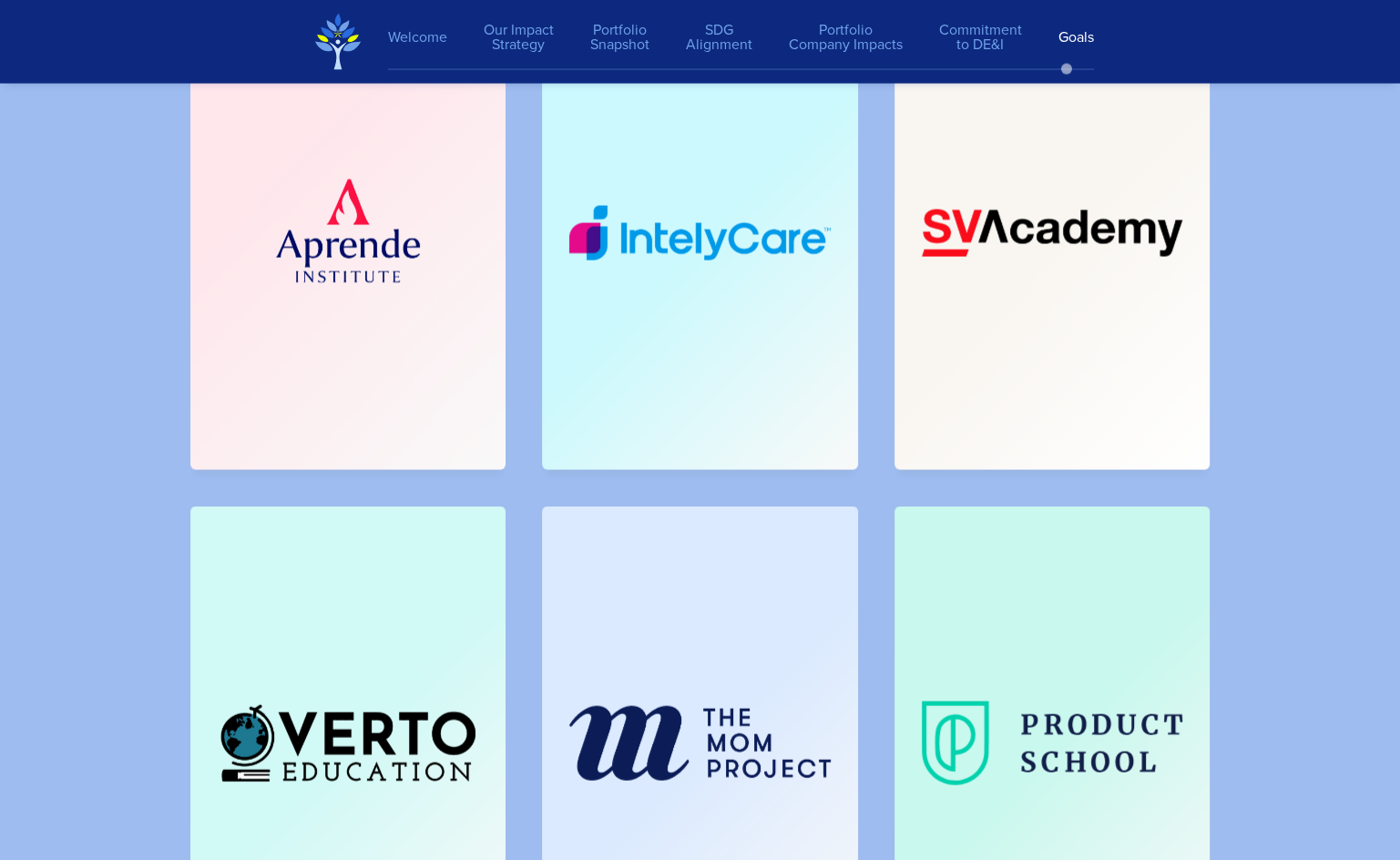scroll, scrollTop: 24803, scrollLeft: 0, axis: vertical 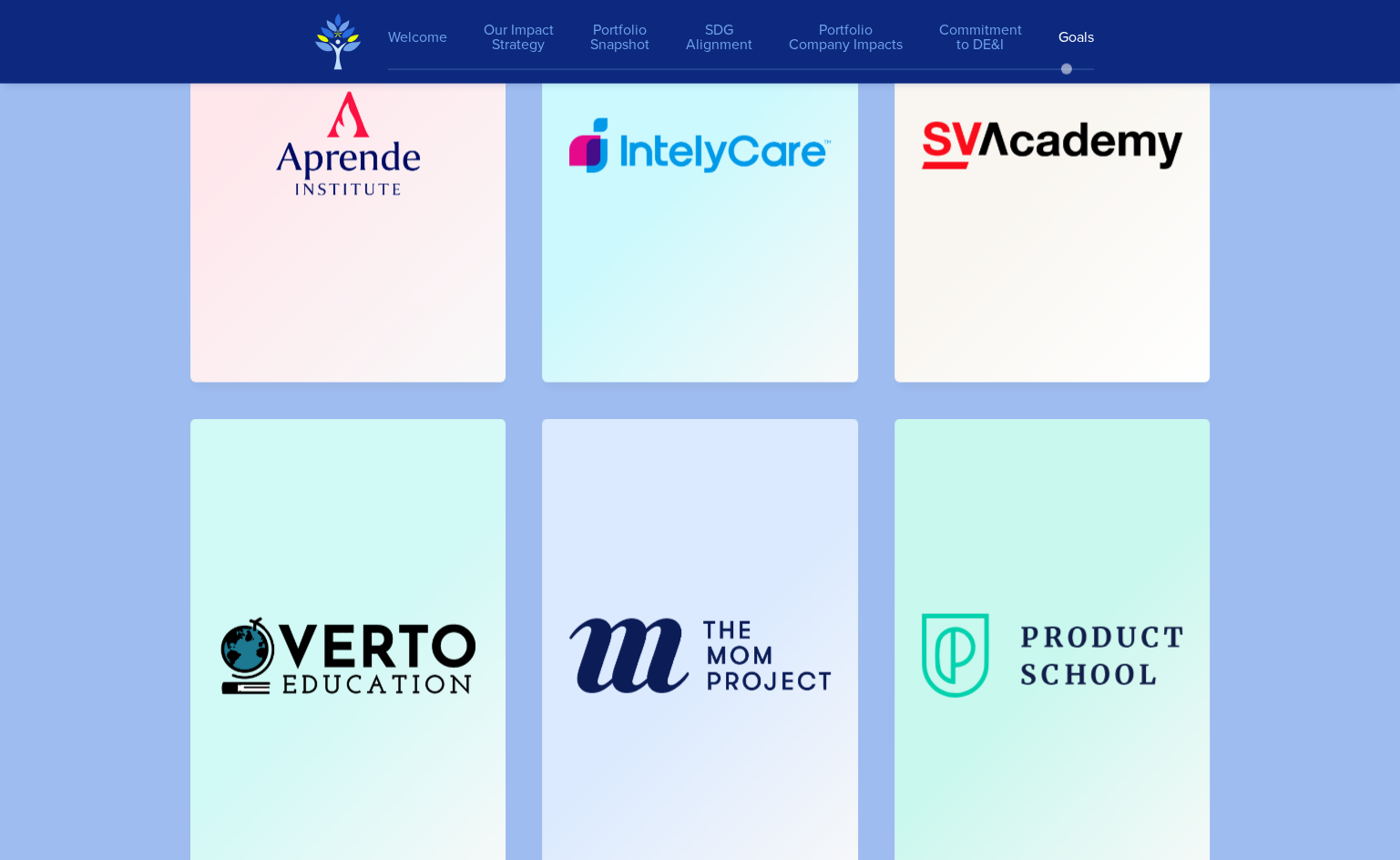click at bounding box center [338, 42] 